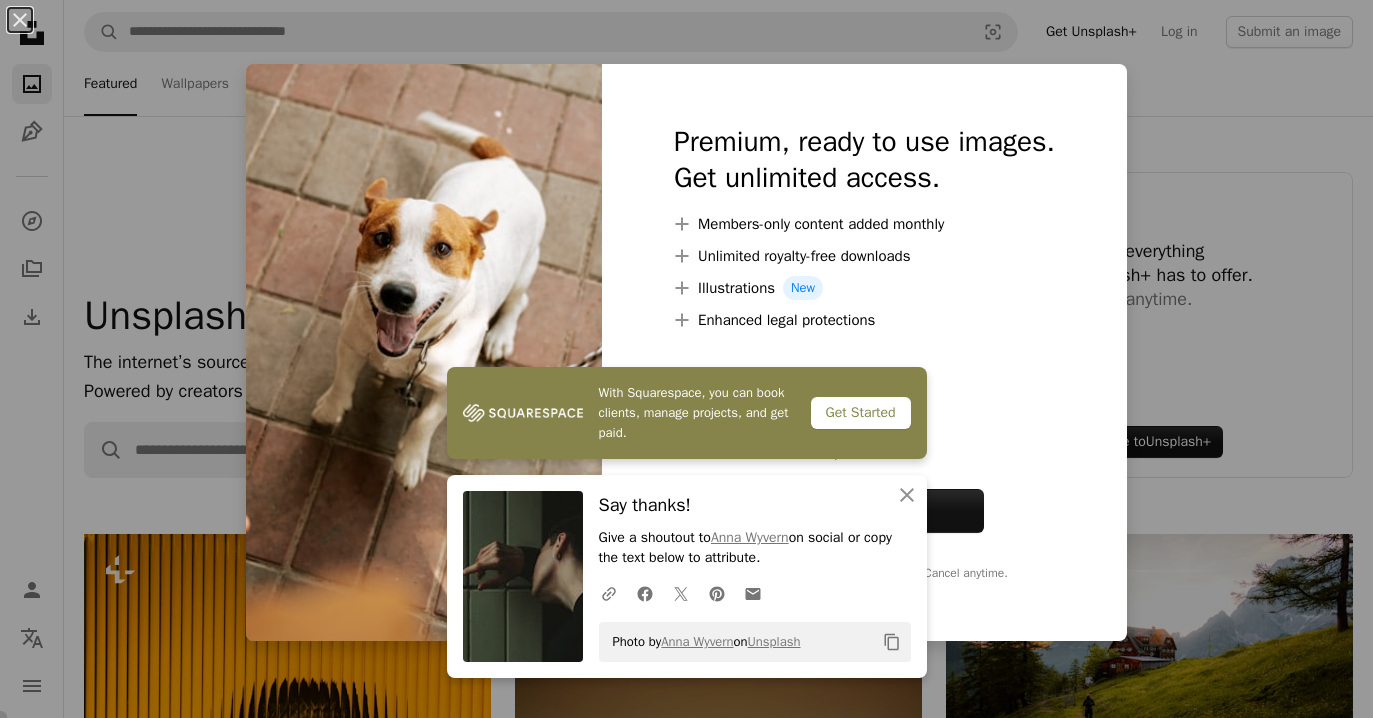 scroll, scrollTop: 3172, scrollLeft: 0, axis: vertical 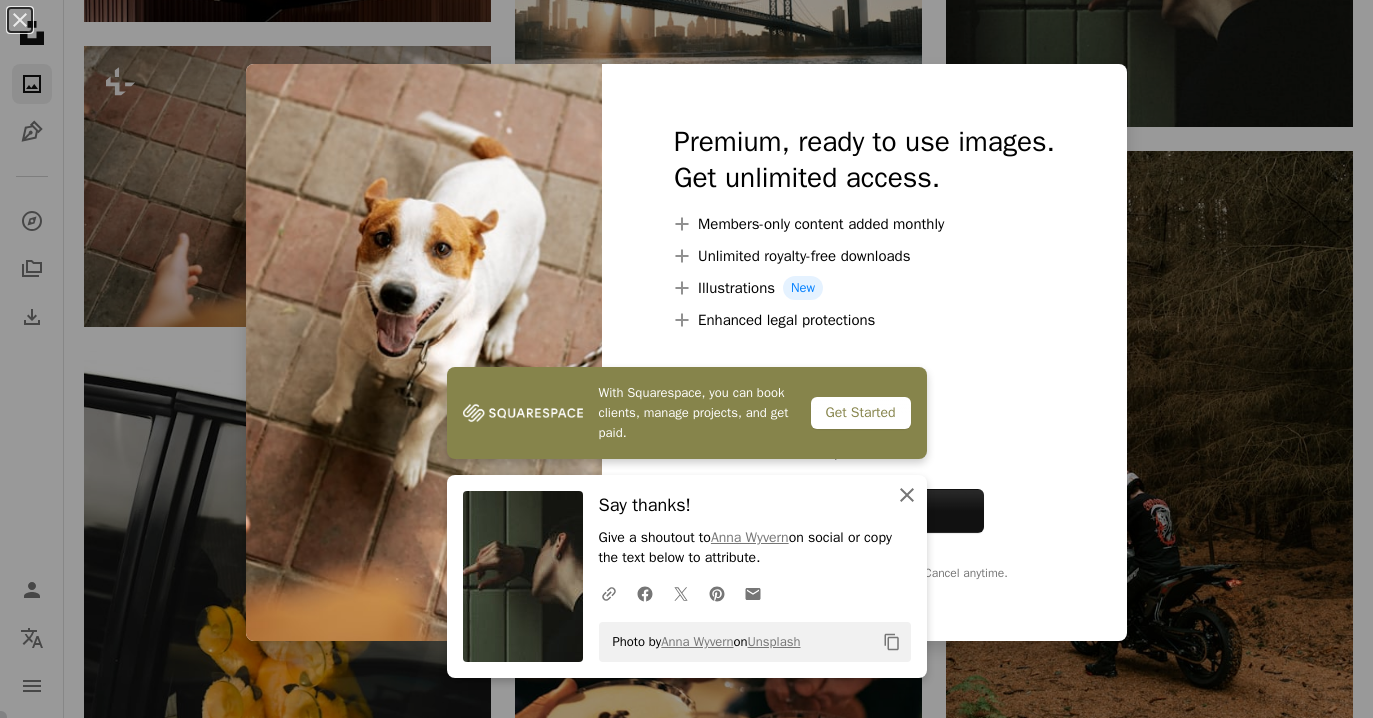 click 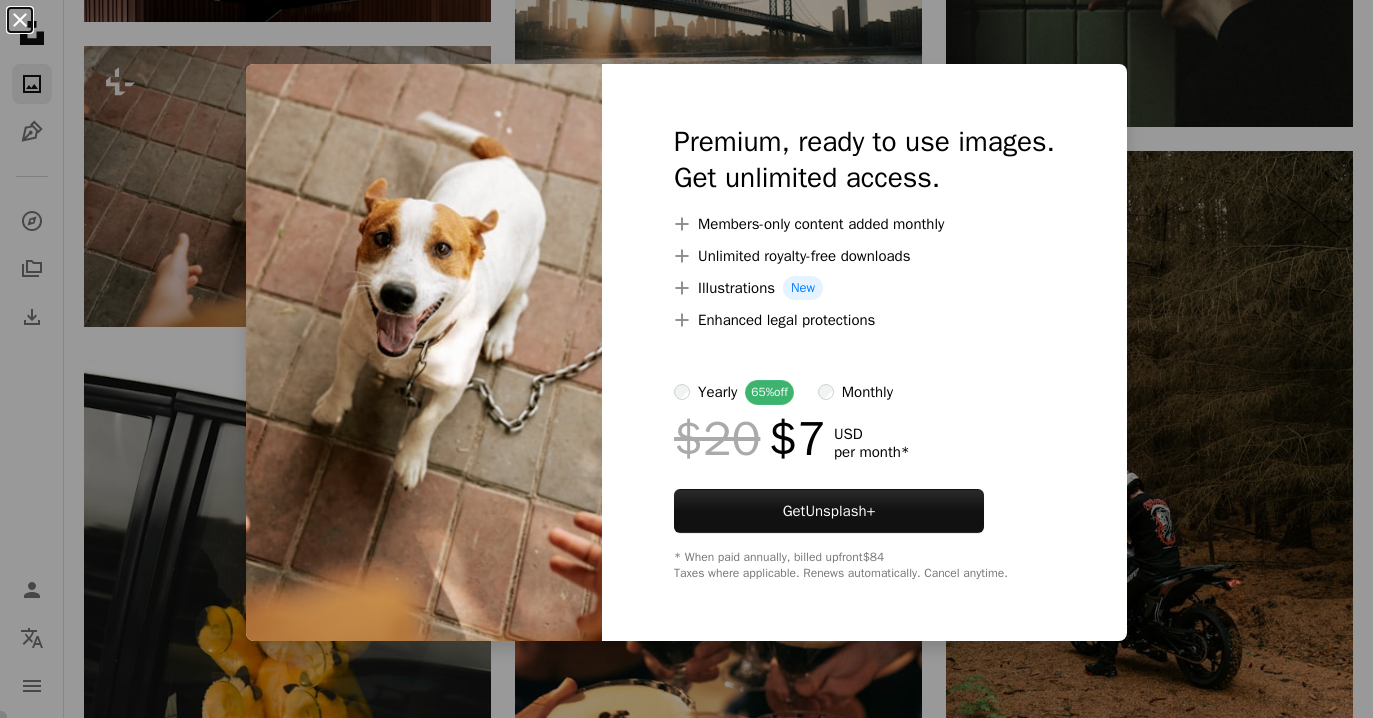 click on "An X shape" at bounding box center (20, 20) 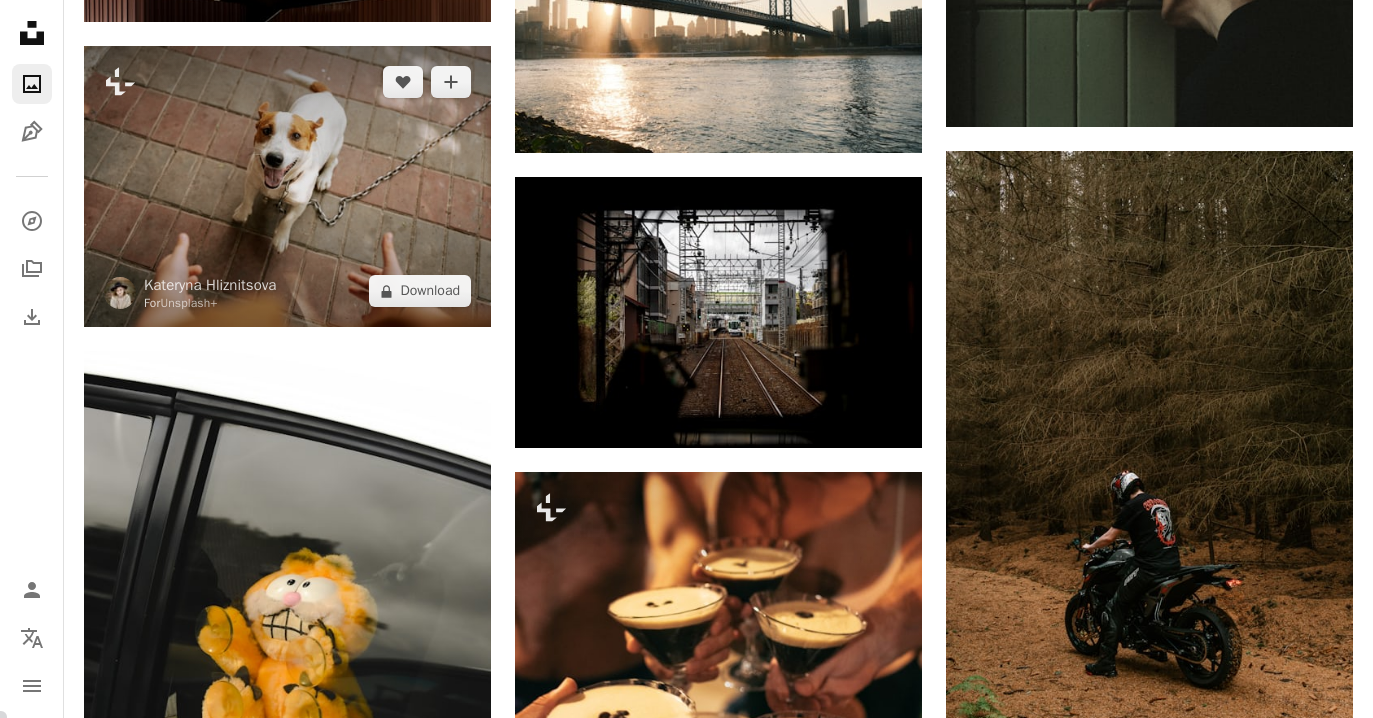 click at bounding box center [287, 187] 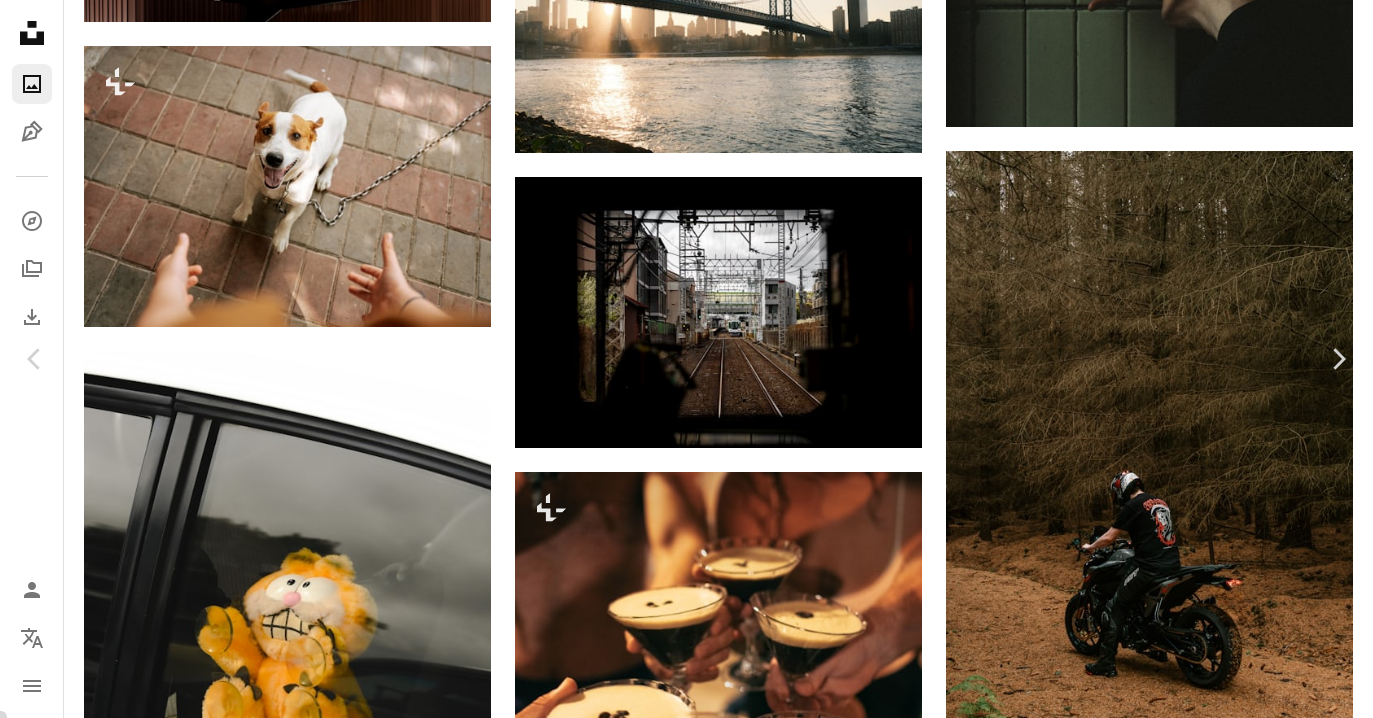 click on "An X shape" at bounding box center [20, 20] 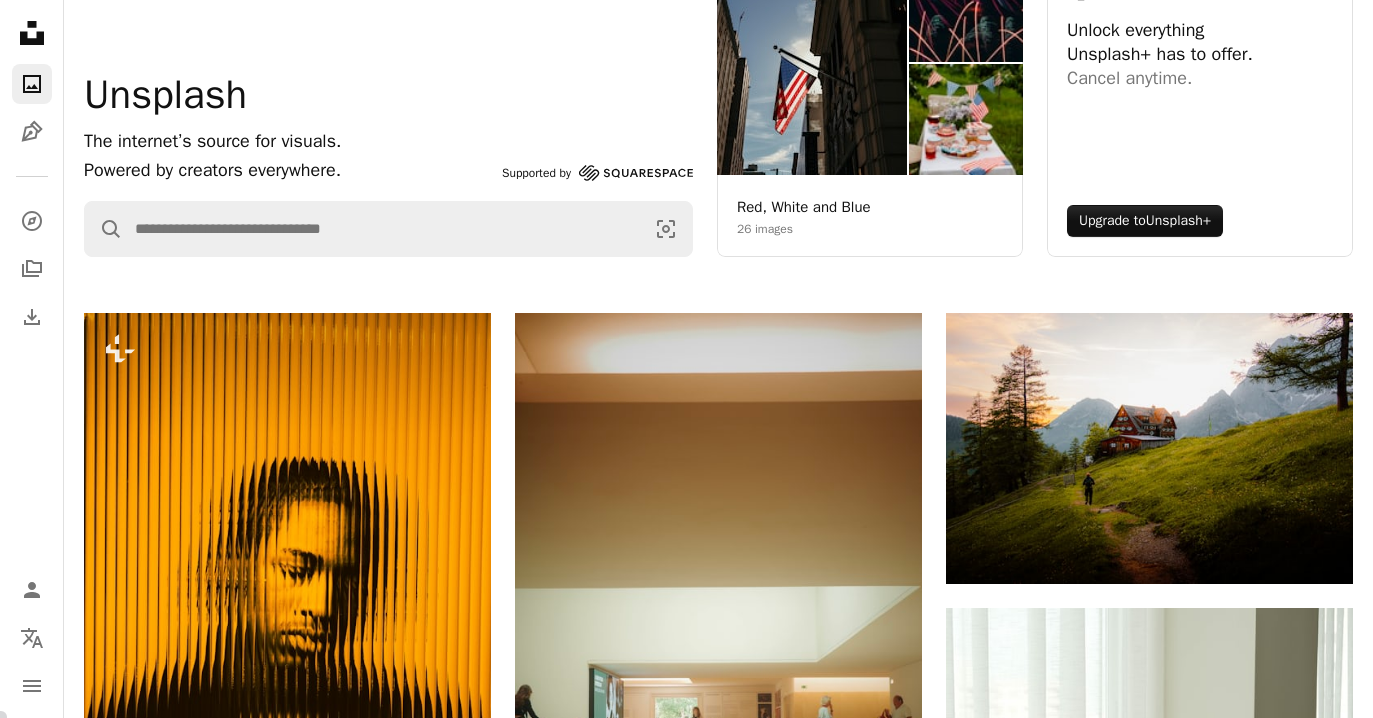 scroll, scrollTop: 0, scrollLeft: 0, axis: both 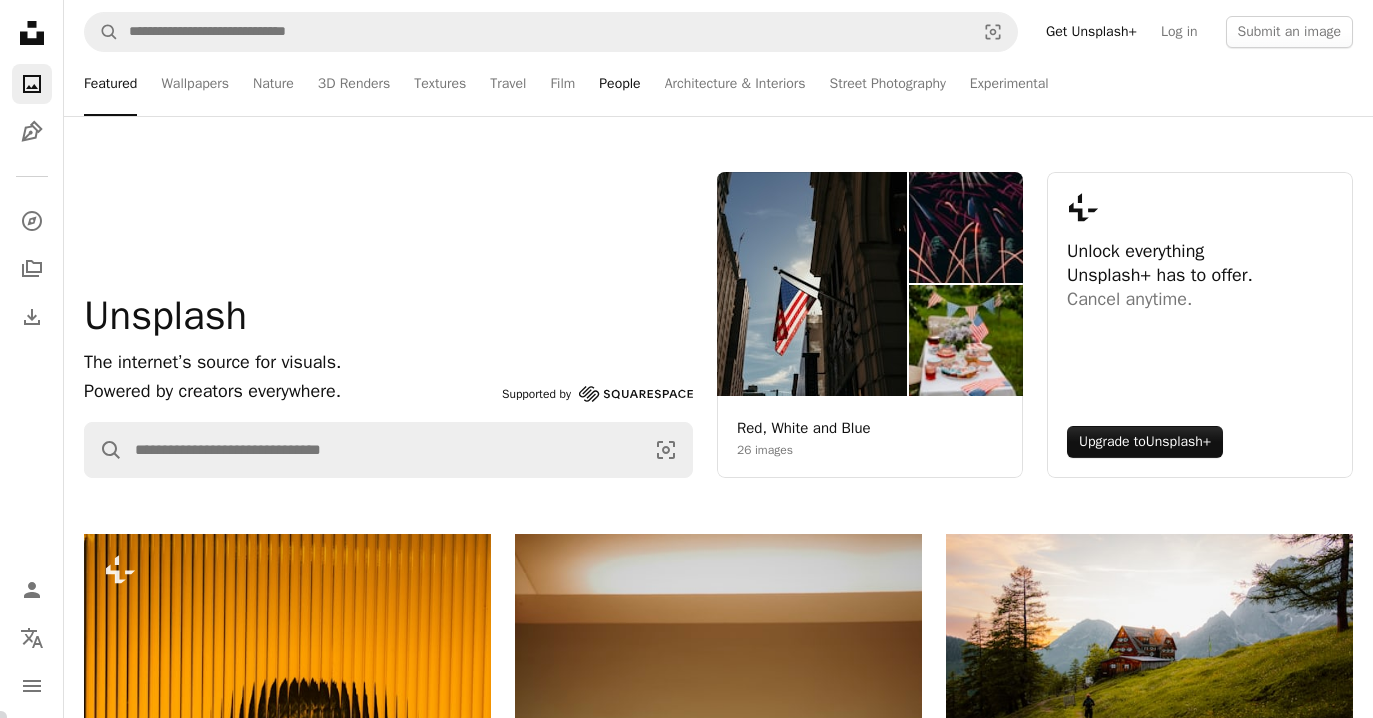 click on "People" at bounding box center (619, 84) 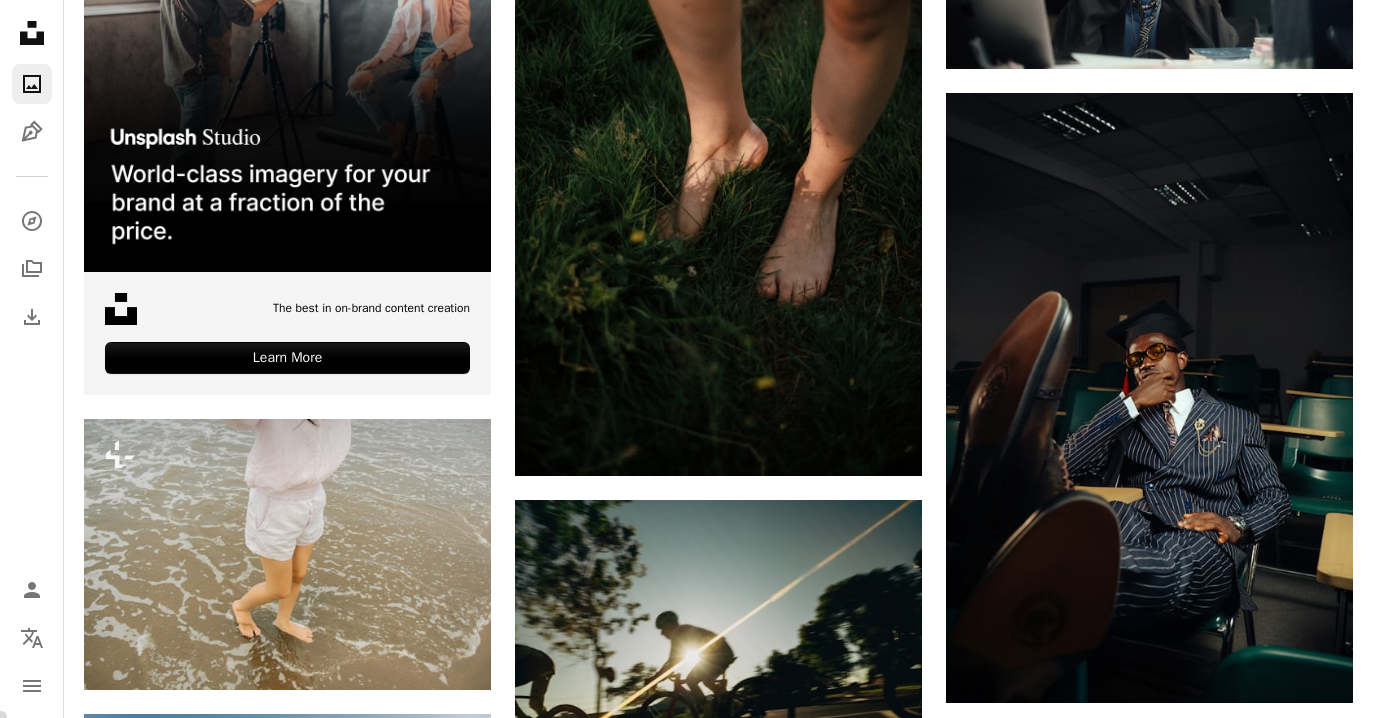 scroll, scrollTop: 0, scrollLeft: 0, axis: both 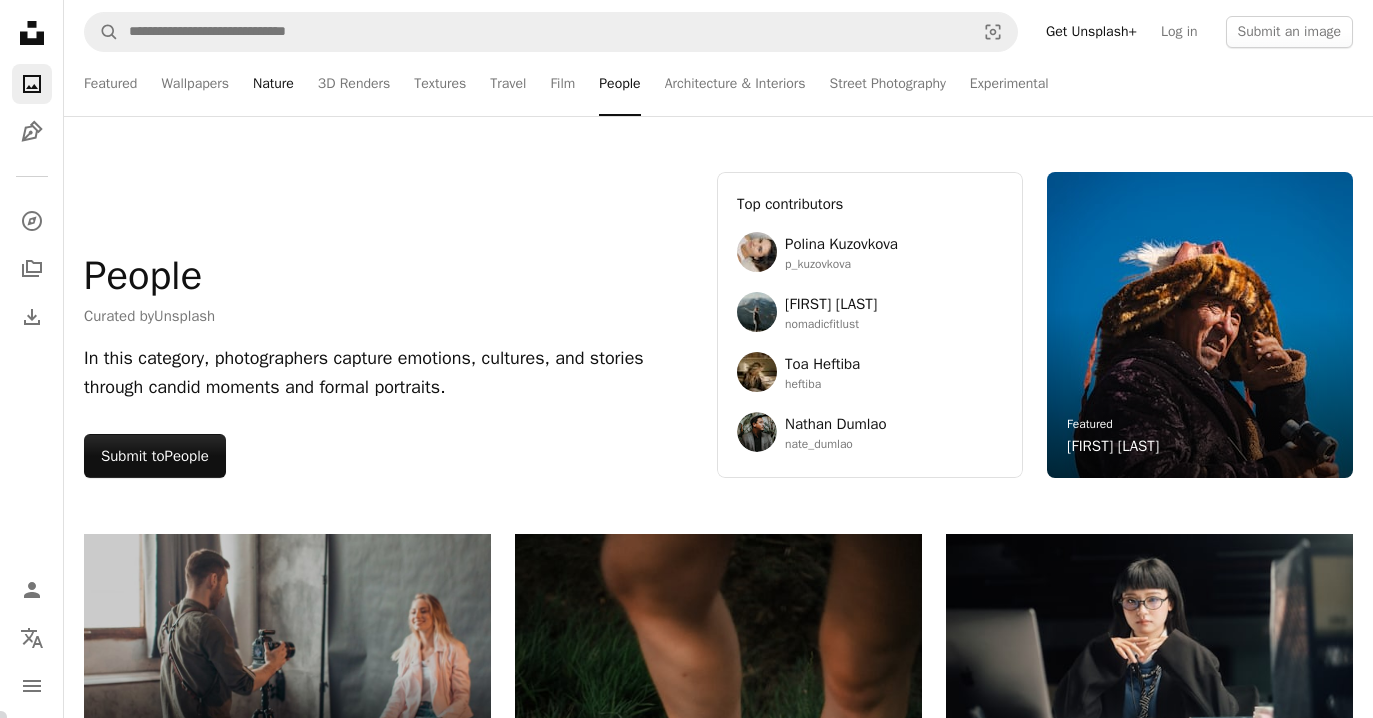 click on "Nature" at bounding box center [273, 84] 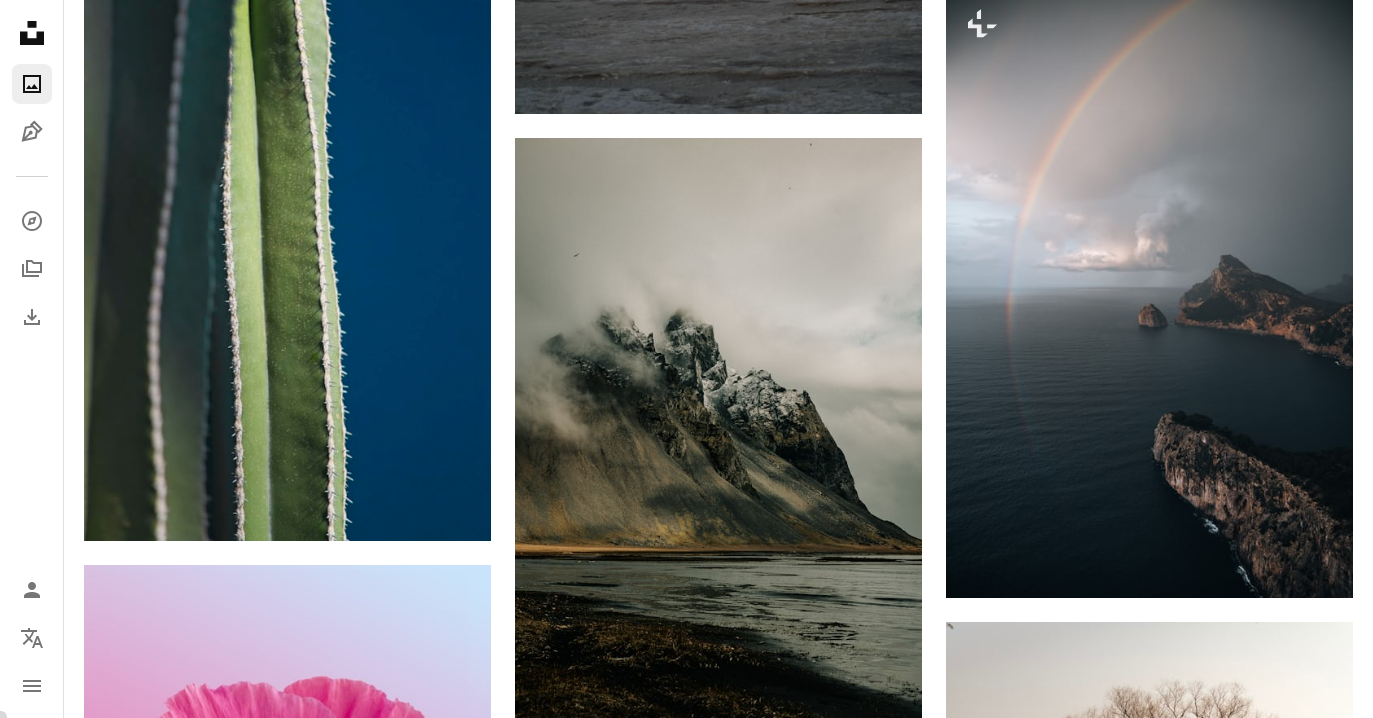 scroll, scrollTop: 8362, scrollLeft: 0, axis: vertical 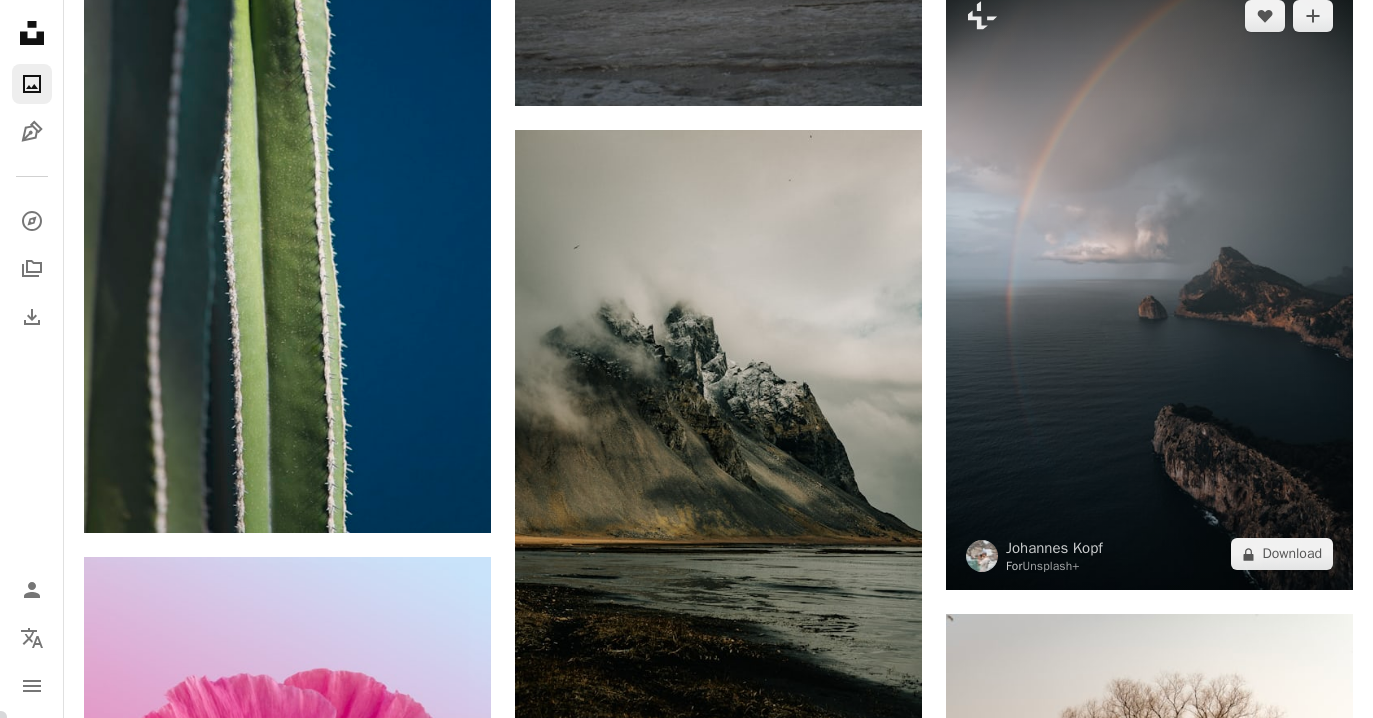click at bounding box center [1149, 285] 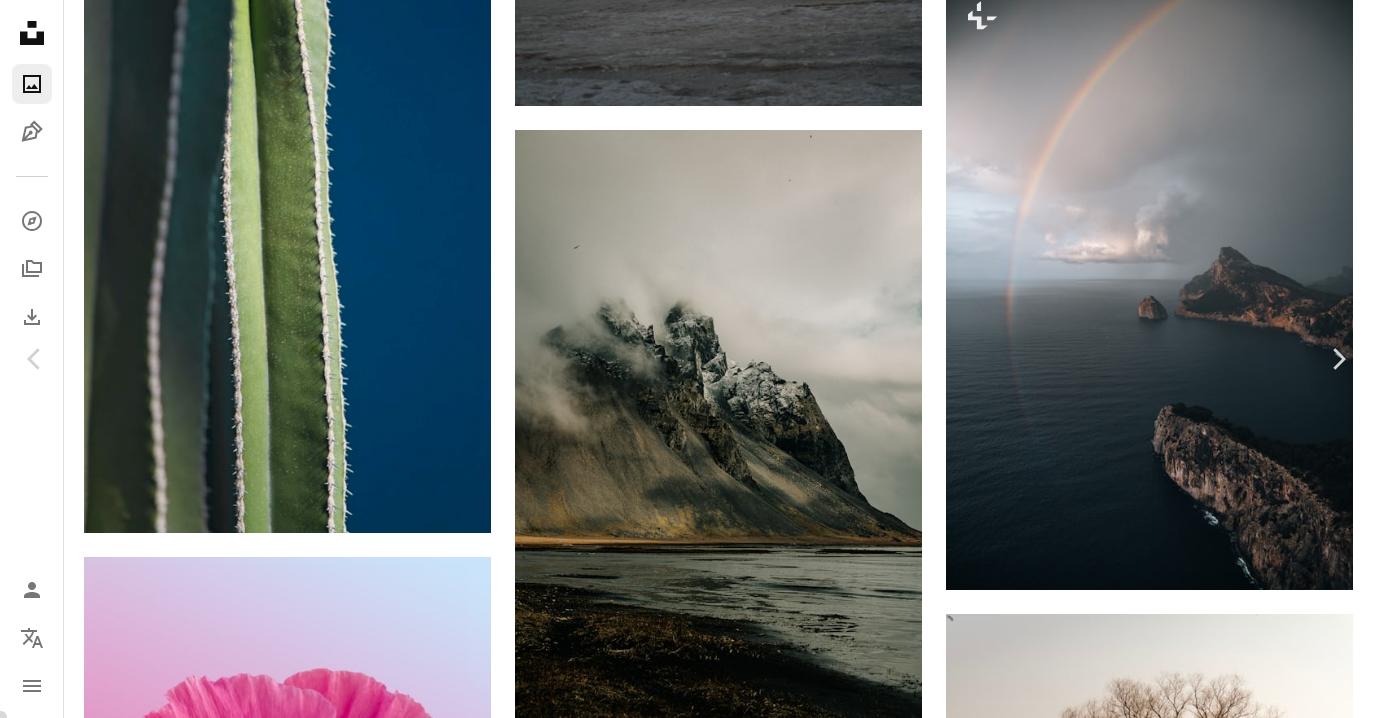 click on "An X shape Chevron left Chevron right [FIRST] [LAST] For  Unsplash+ A heart A plus sign A lock Download Zoom in Featured in Photos ,  Nature A forward-right arrow Share More Actions Calendar outlined Published on  [MONTH] [DAY], [YEAR] Camera Canon, EOS R Safety Licensed under the  Unsplash+ License sea clouds rainbow rocks mallorca HD Wallpapers From this series Plus sign for Unsplash+ Related images Plus sign for Unsplash+ A heart A plus sign [FIRST] [LAST] For  Unsplash+ A lock Download Plus sign for Unsplash+ A heart A plus sign [FIRST] [LAST] For  Unsplash+ A lock Download Plus sign for Unsplash+ A heart A plus sign [FIRST] + [FIRST] For  Unsplash+ A lock Download Plus sign for Unsplash+ A heart A plus sign [FIRST] [LAST] For  Unsplash+ A lock Download Plus sign for Unsplash+ A heart A plus sign Unsplash+ Community For  Unsplash+ A lock Download Plus sign for Unsplash+ A heart A plus sign [FIRST] [LAST] For  Unsplash+ A lock Download Plus sign for Unsplash+ A heart A plus sign [FIRST] [LAST] For  Unsplash+ A lock" at bounding box center [686, 4330] 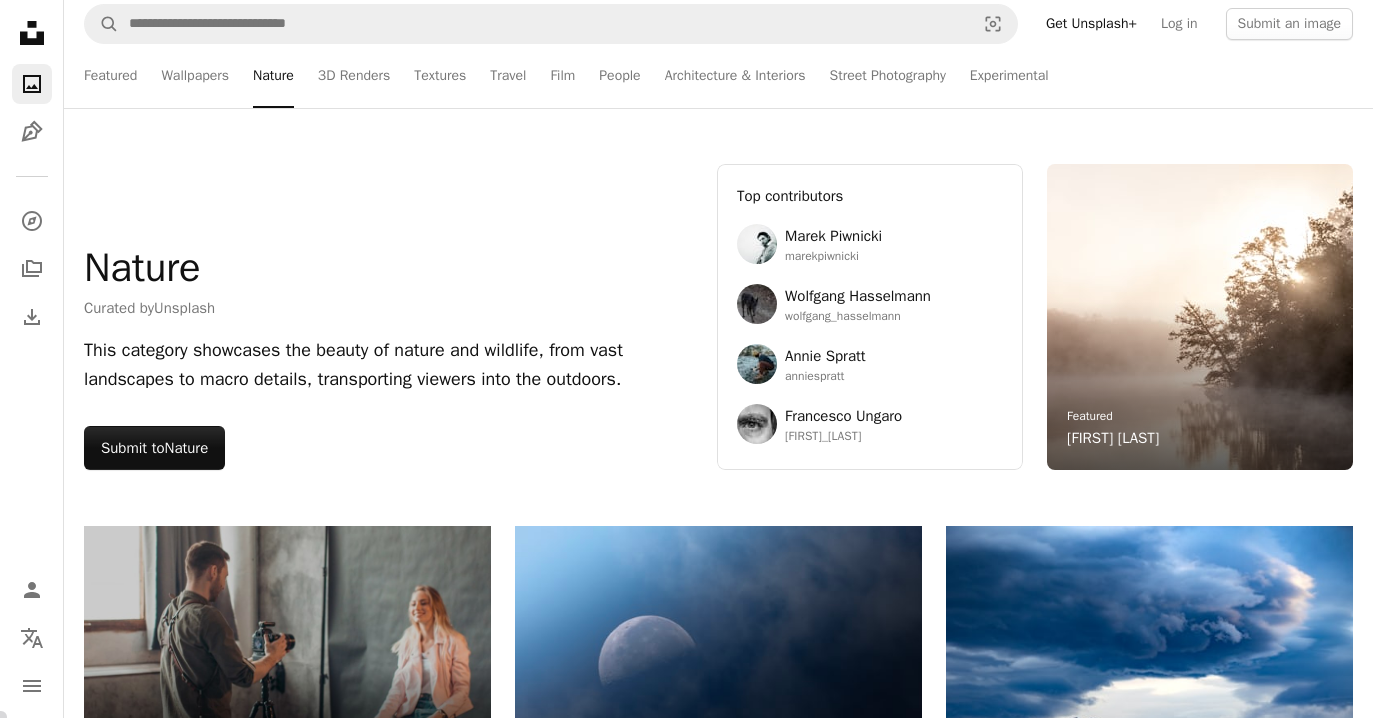 scroll, scrollTop: 0, scrollLeft: 0, axis: both 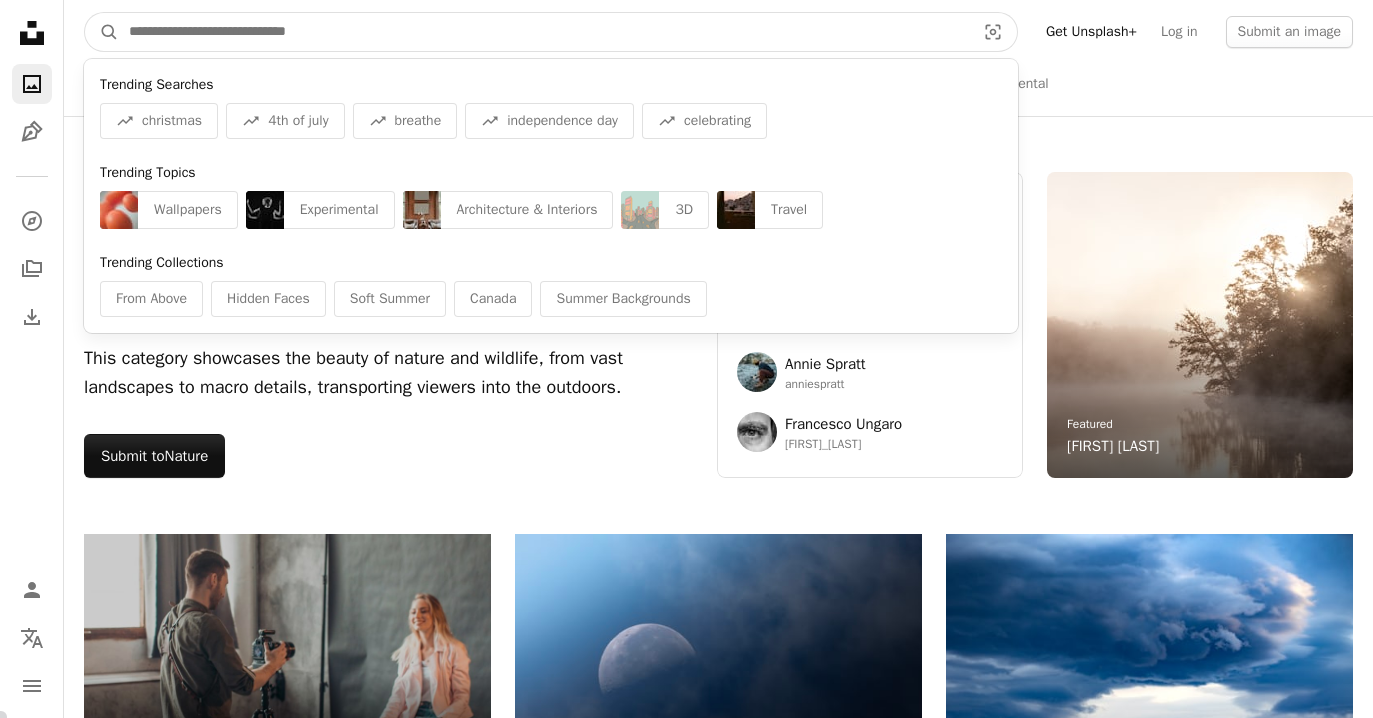 click at bounding box center (544, 32) 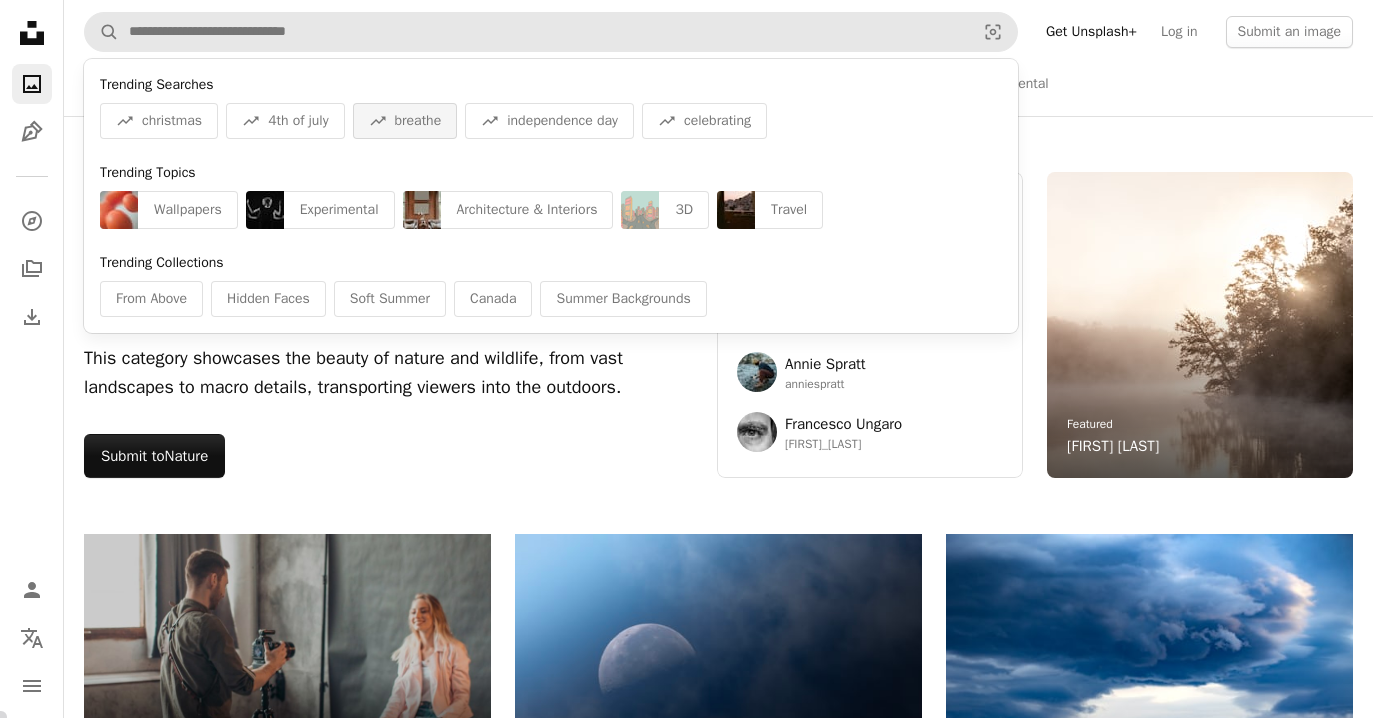 click on "A trend sign breathe" at bounding box center [405, 121] 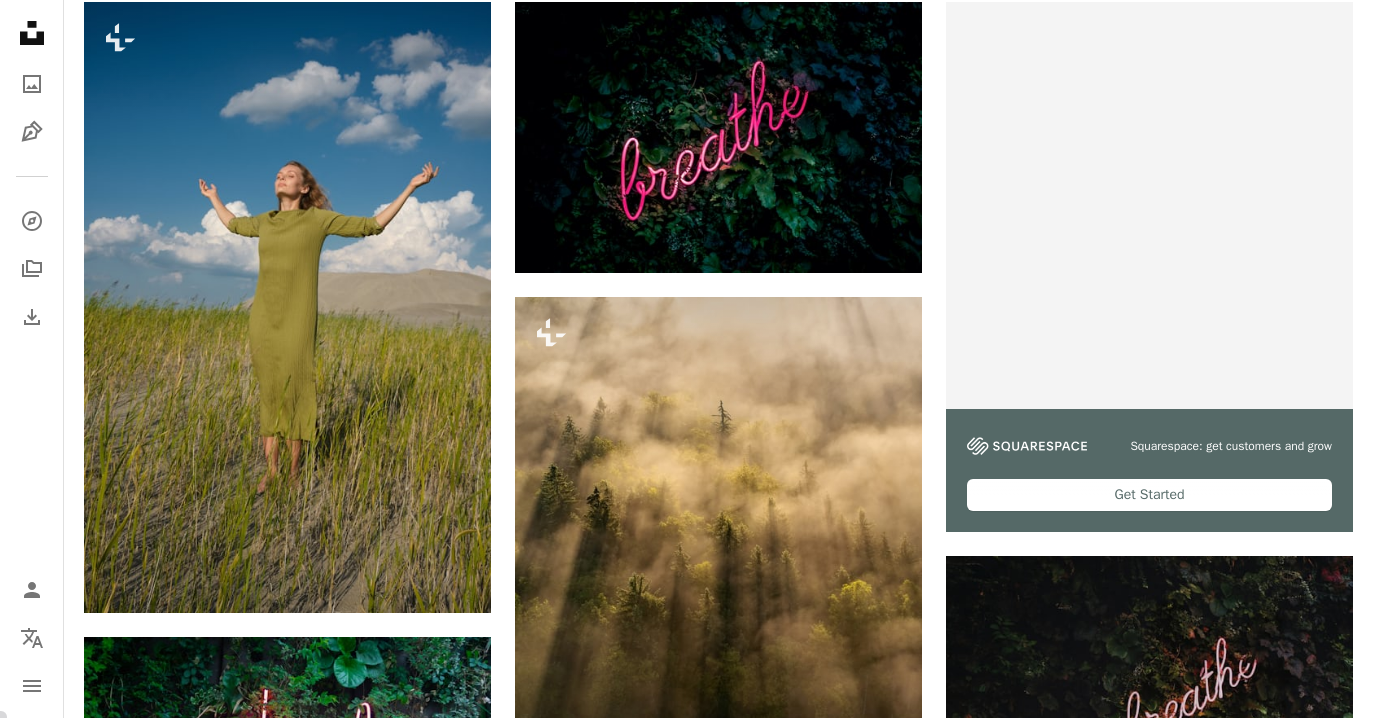 scroll, scrollTop: 487, scrollLeft: 0, axis: vertical 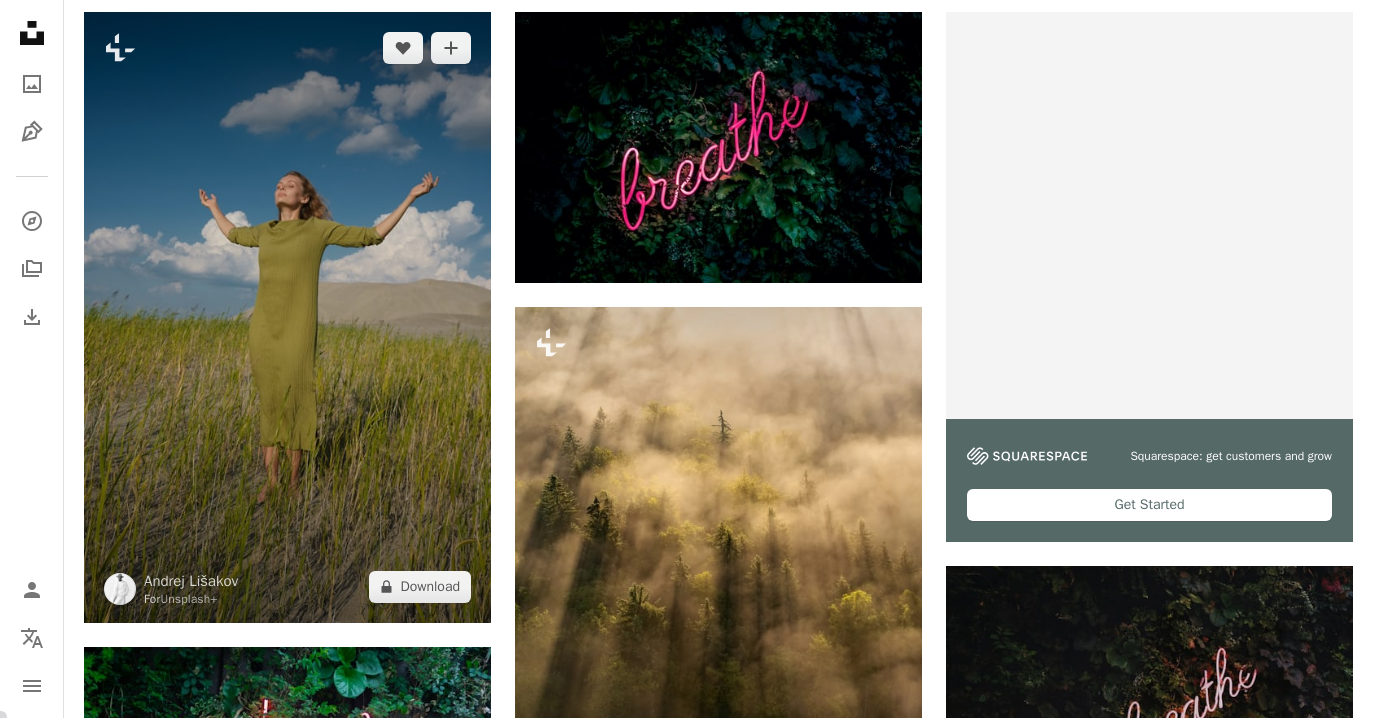 click at bounding box center (287, 317) 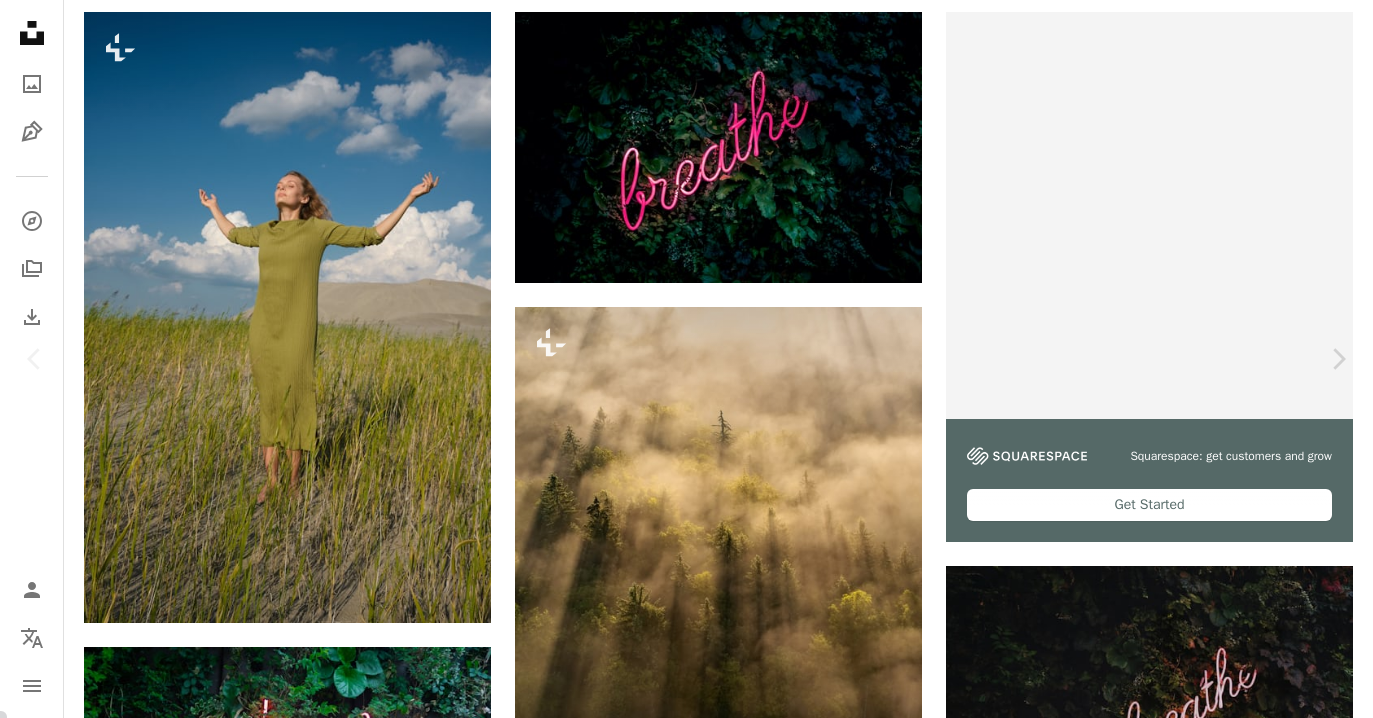 click on "An X shape" at bounding box center (20, 20) 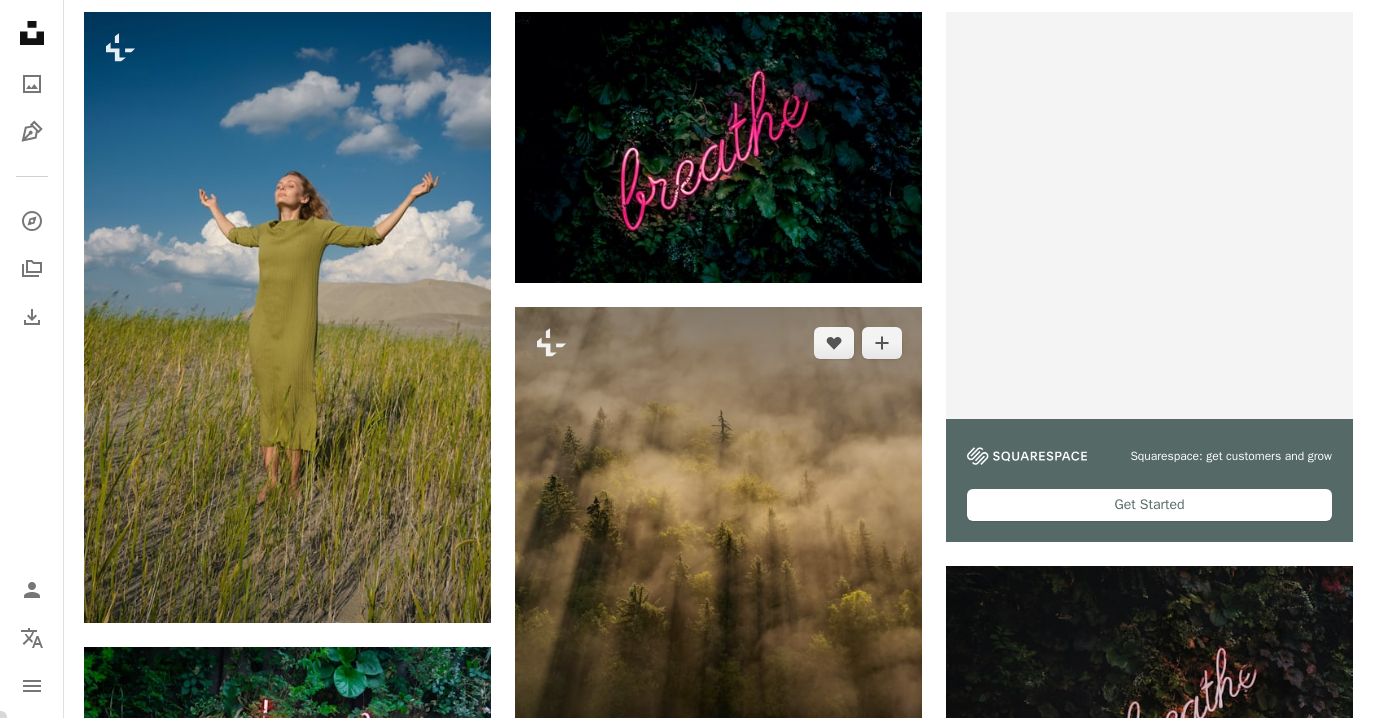 scroll, scrollTop: 0, scrollLeft: 0, axis: both 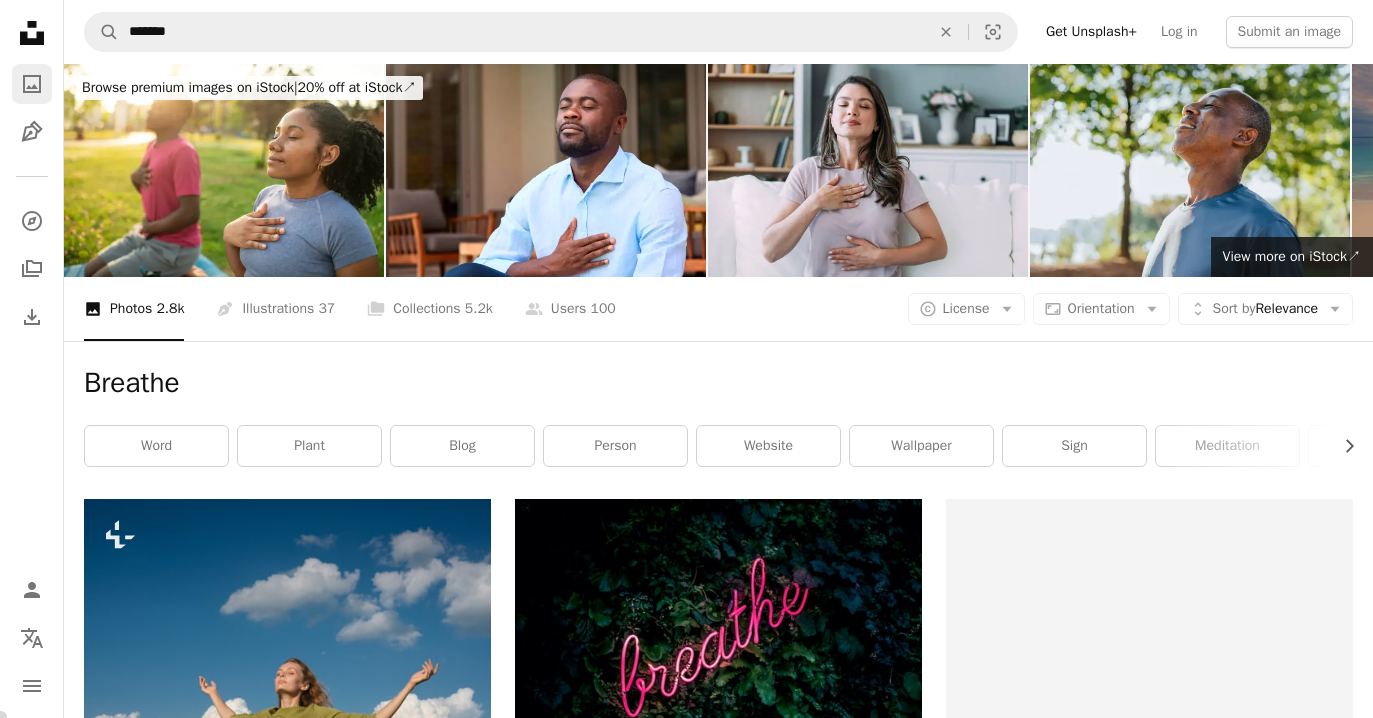 click 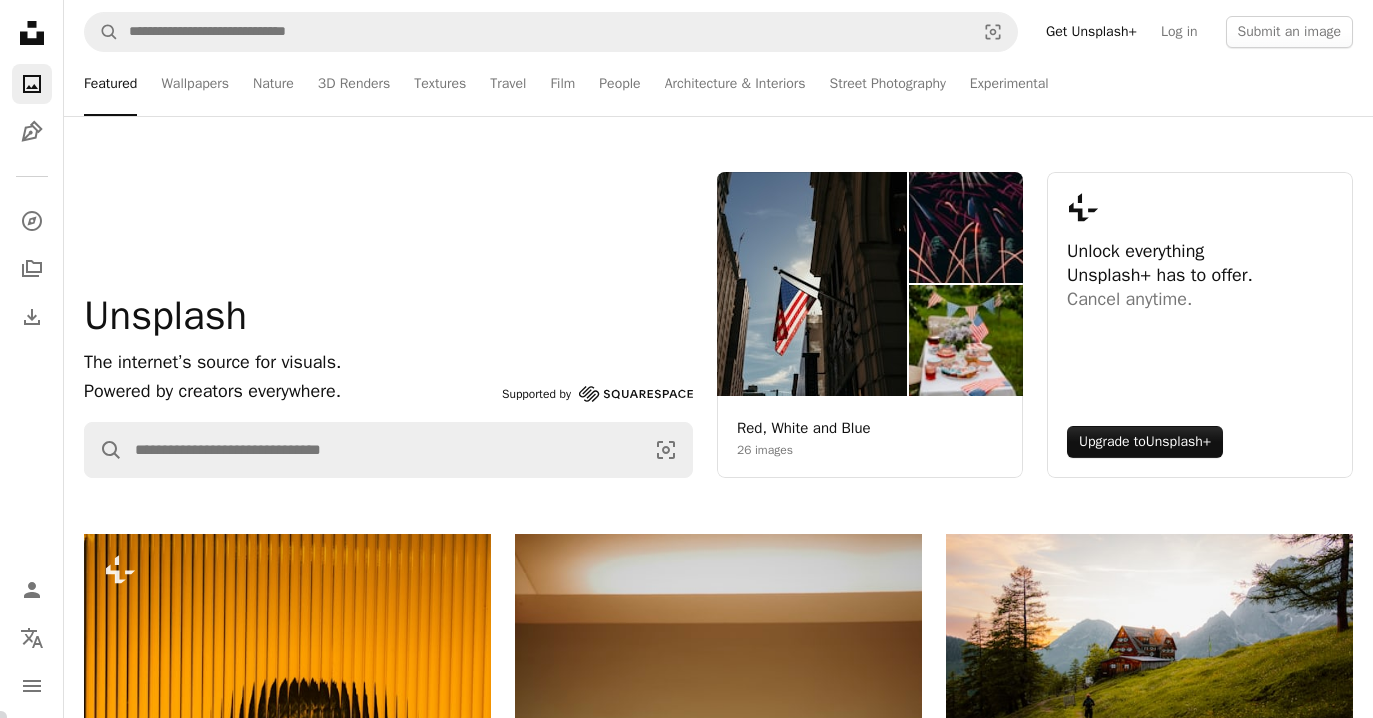 click on "A magnifying glass Visual search Get Unsplash+ Log in Submit an image" at bounding box center [718, 32] 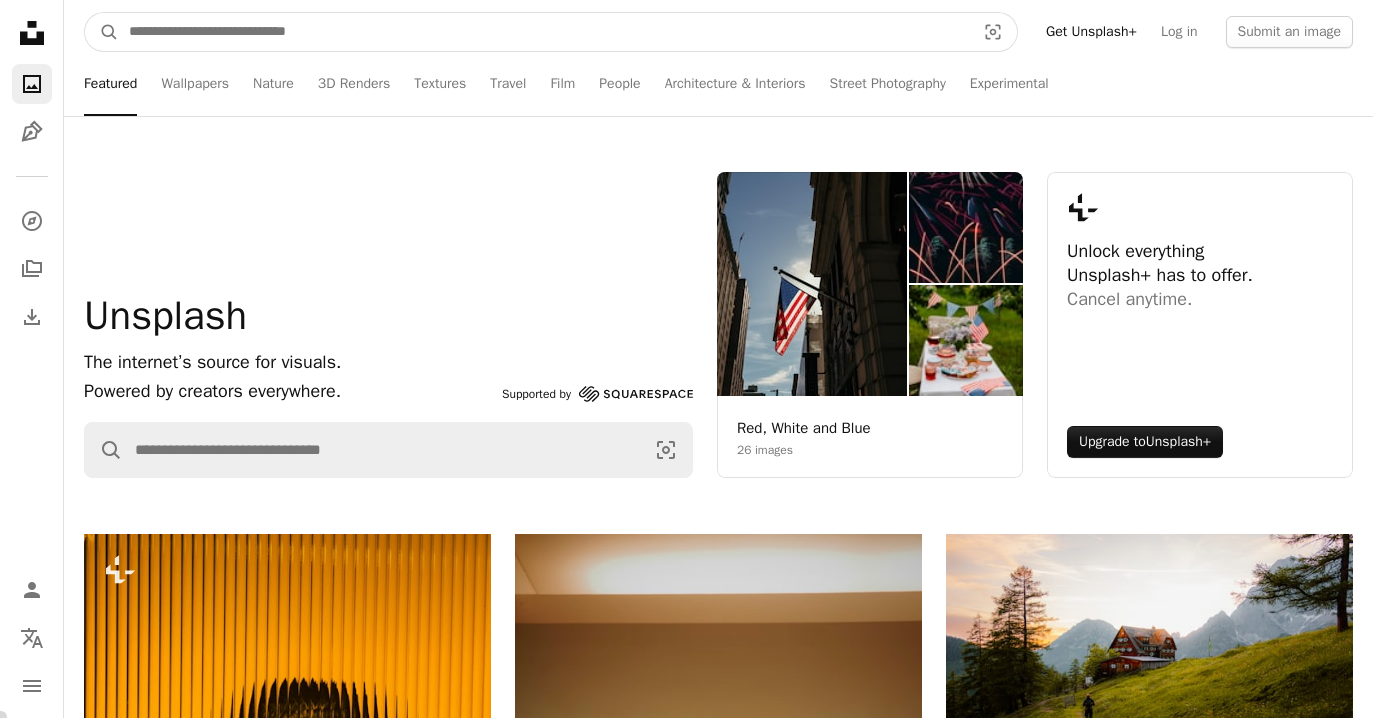 click at bounding box center [544, 32] 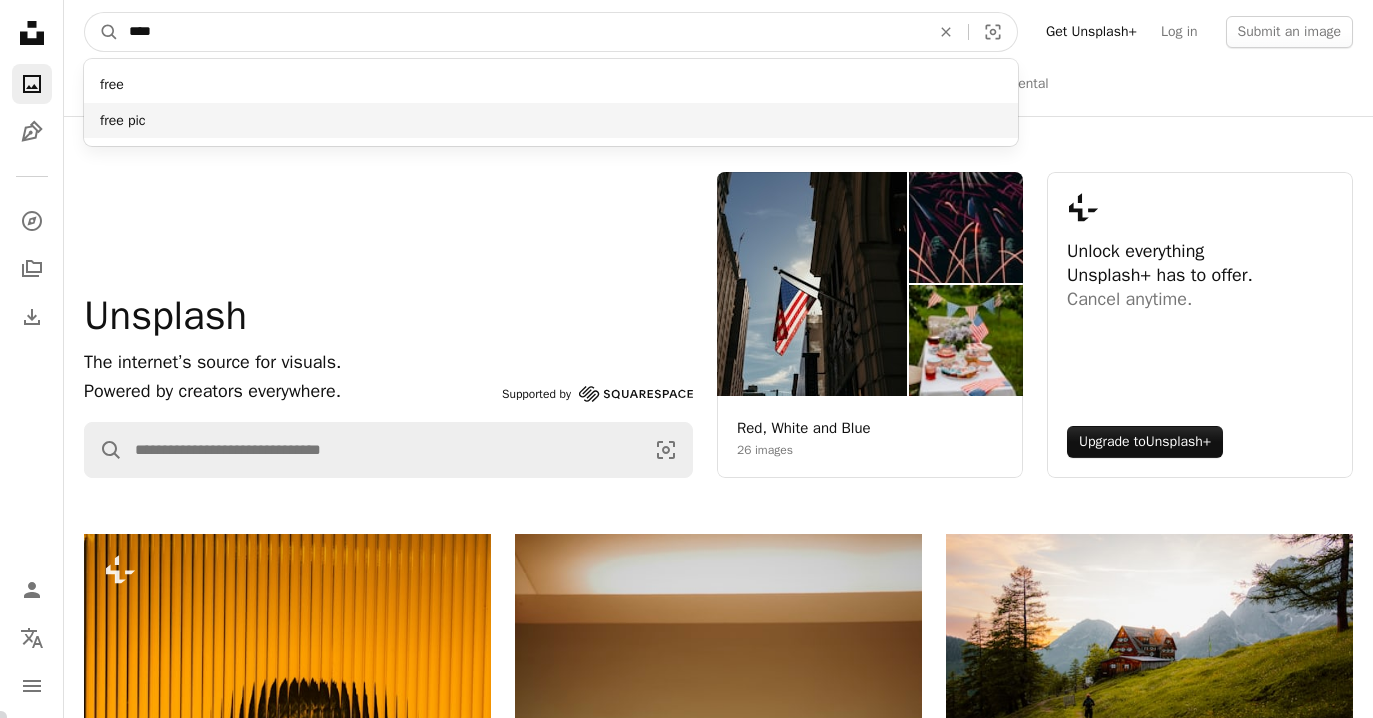 type on "****" 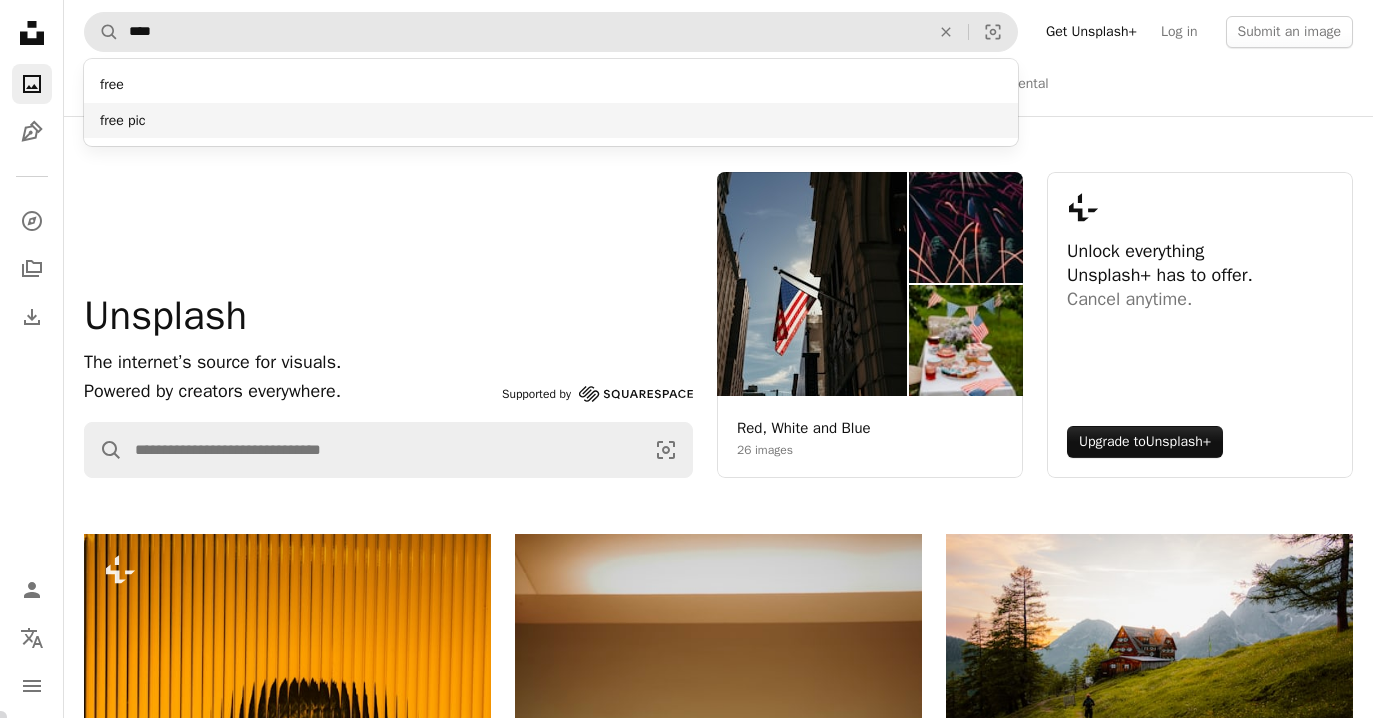 click on "free pic" at bounding box center (551, 121) 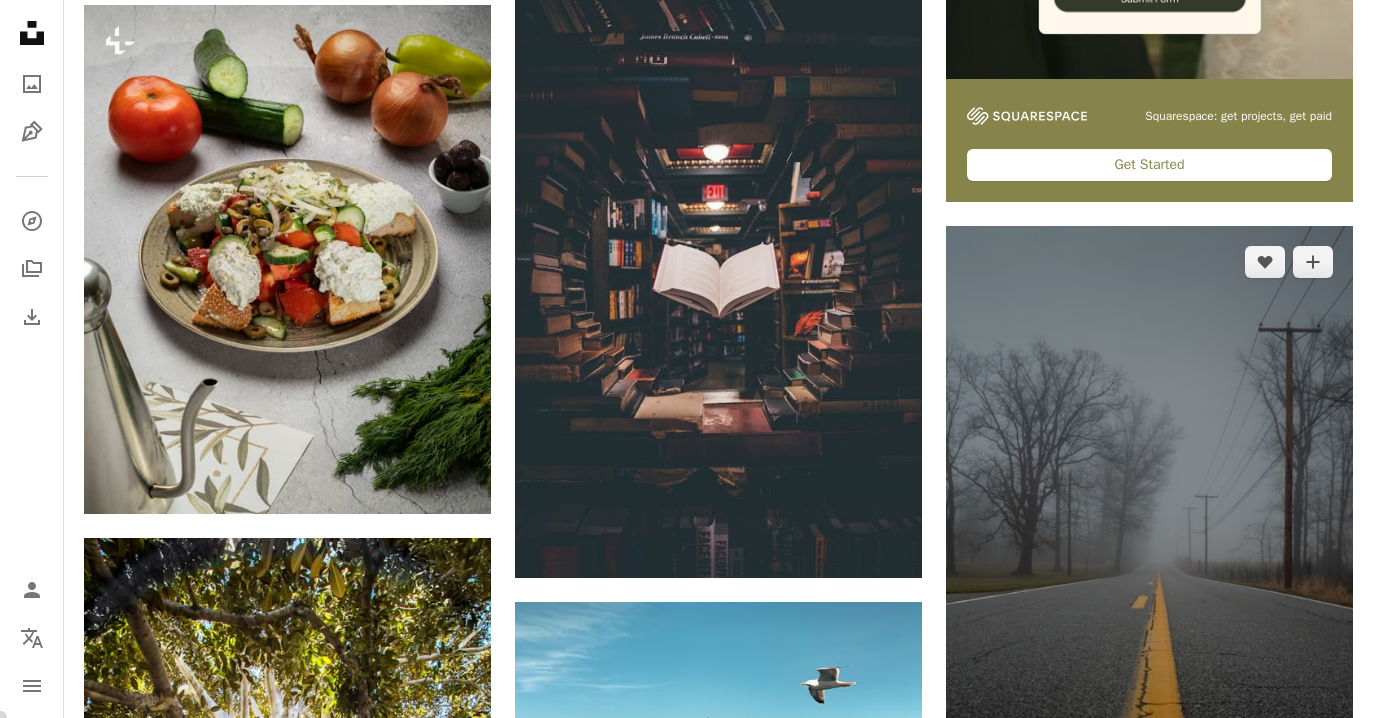 scroll, scrollTop: 819, scrollLeft: 0, axis: vertical 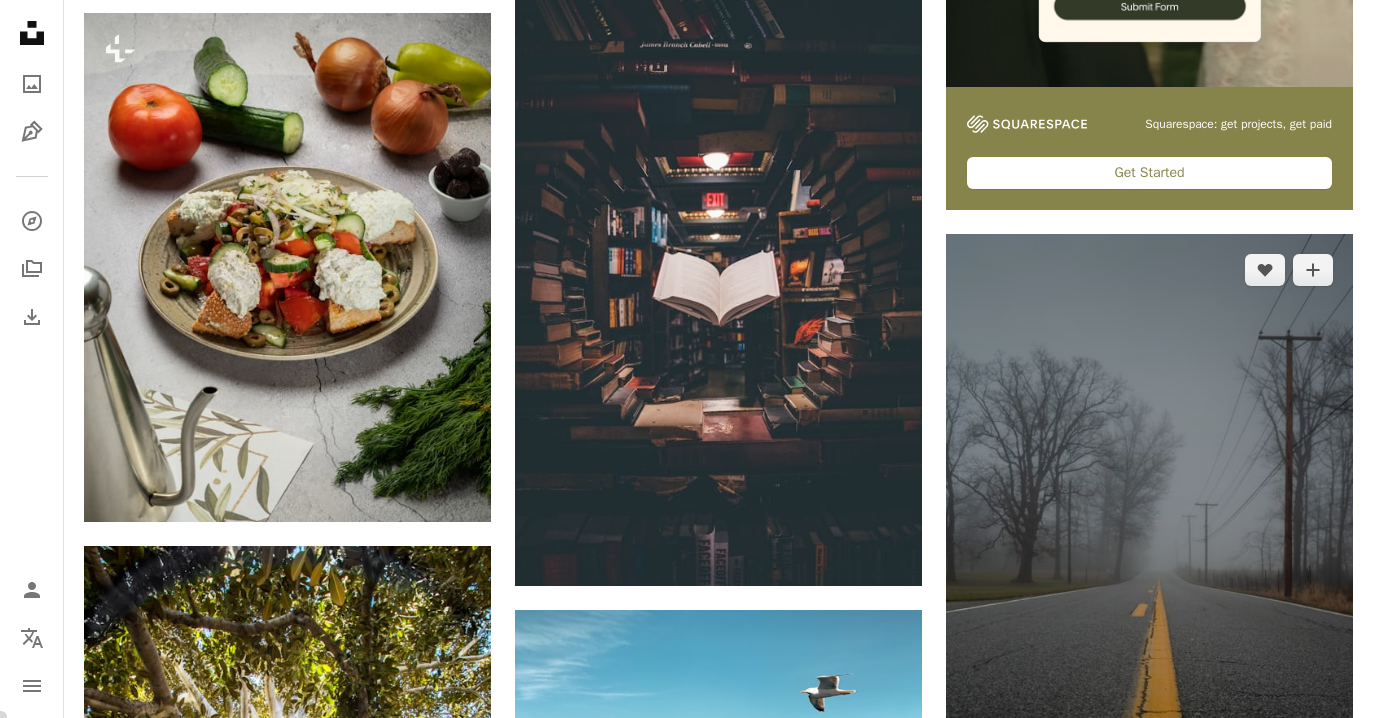 click at bounding box center [1149, 602] 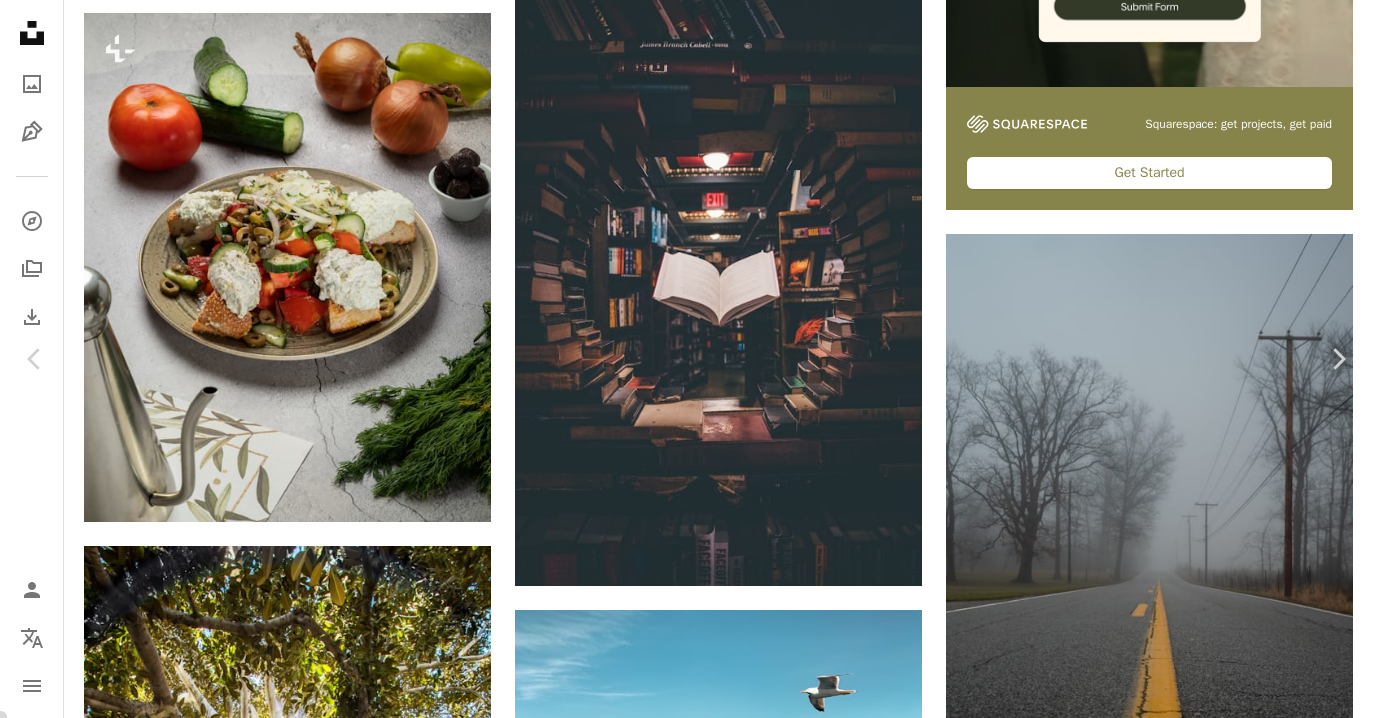 click on "Download free" at bounding box center (1178, 4304) 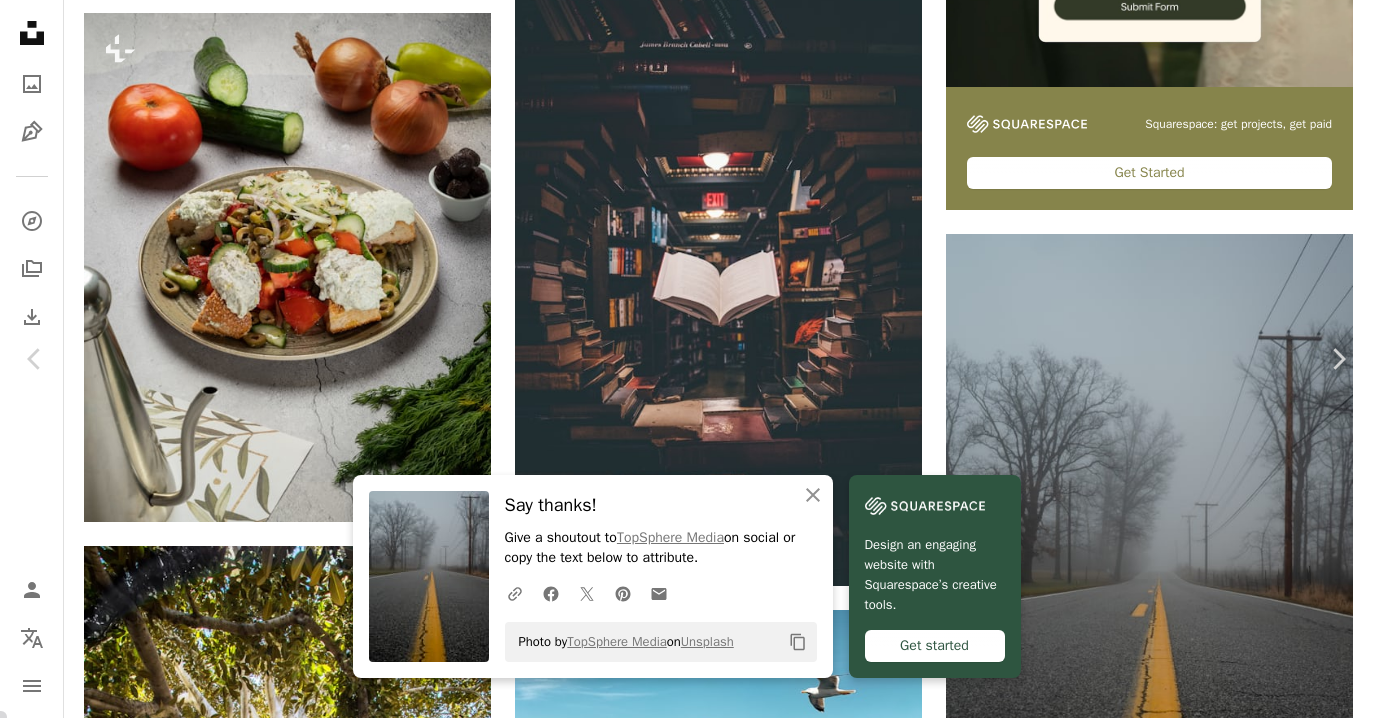 click on "Zoom in" at bounding box center [679, 4635] 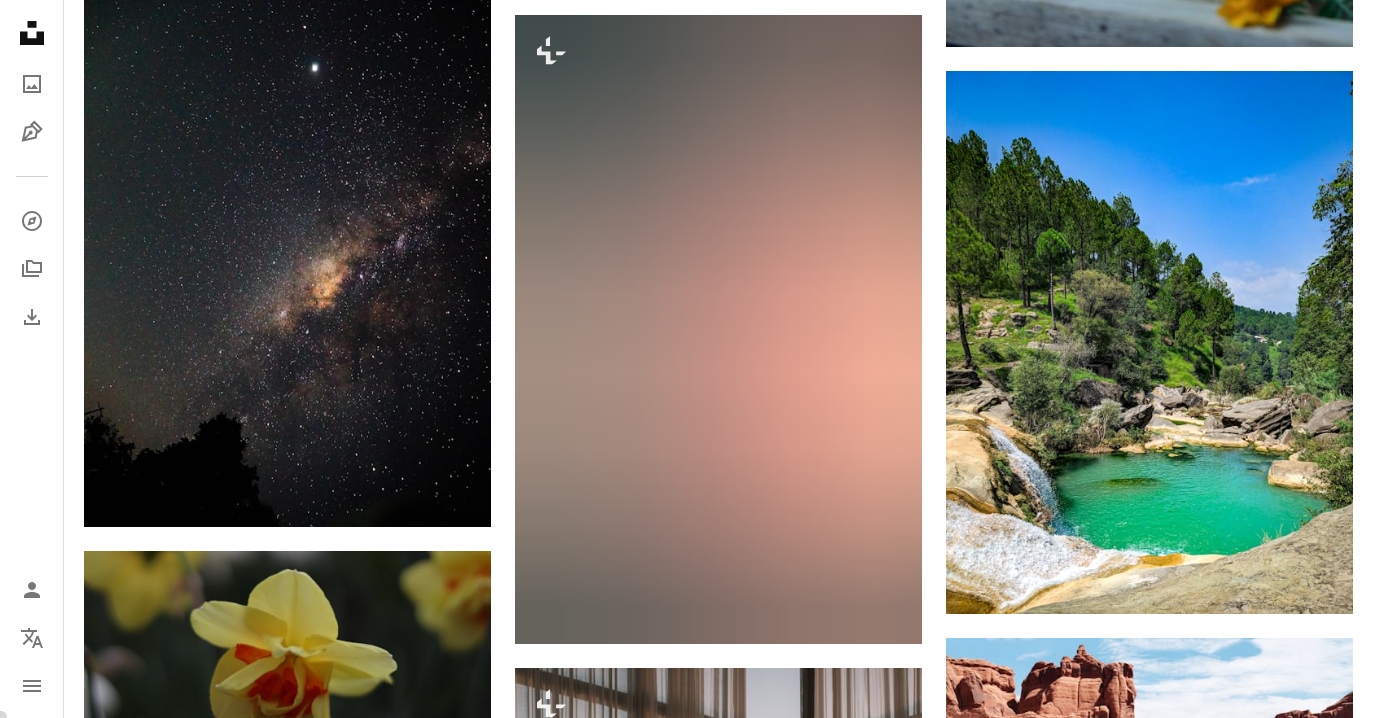 scroll, scrollTop: 2371, scrollLeft: 0, axis: vertical 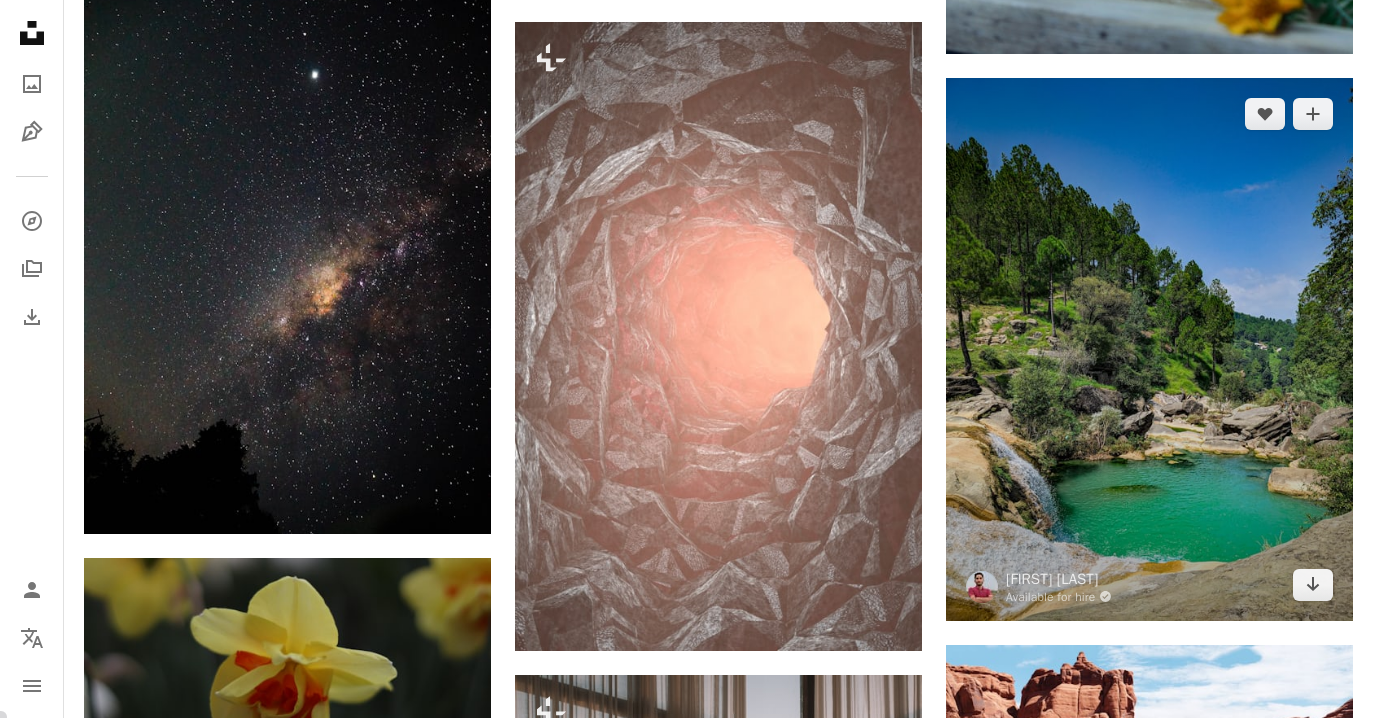 click at bounding box center (1149, 349) 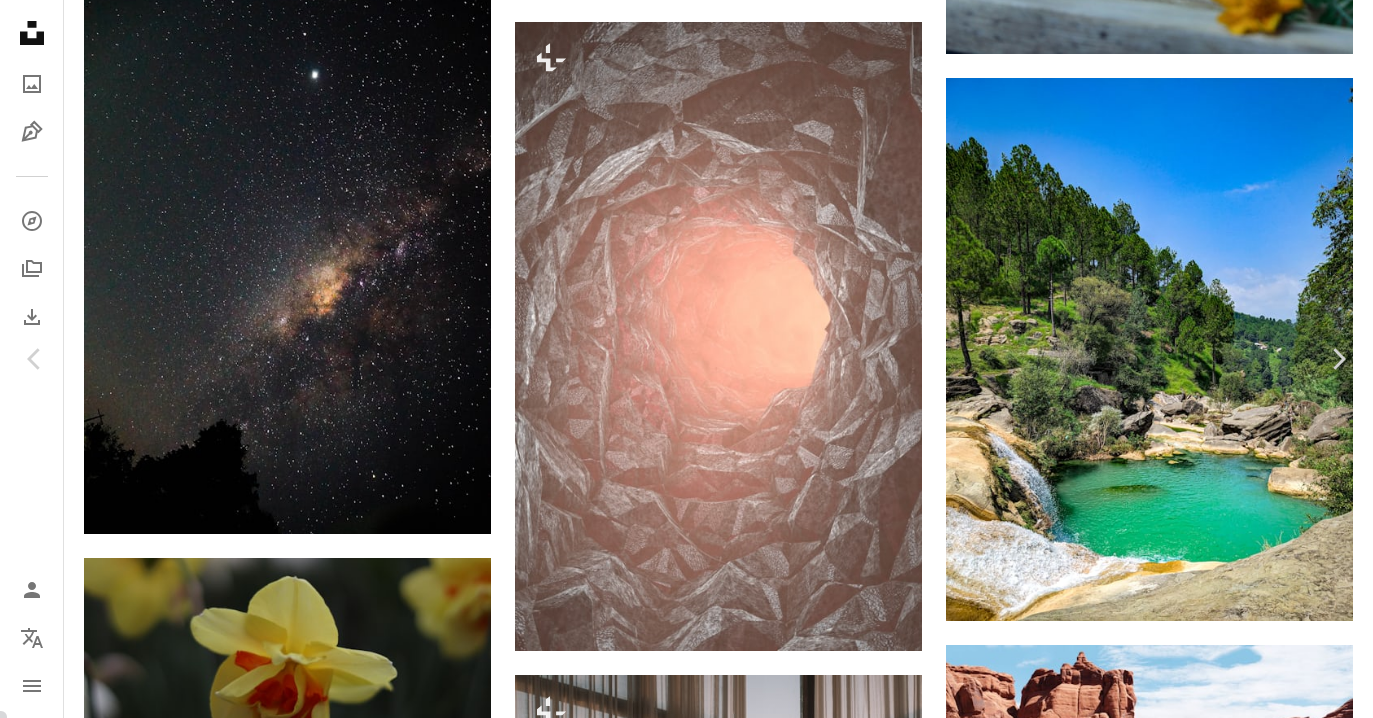 click on "Download free" at bounding box center (1178, 2752) 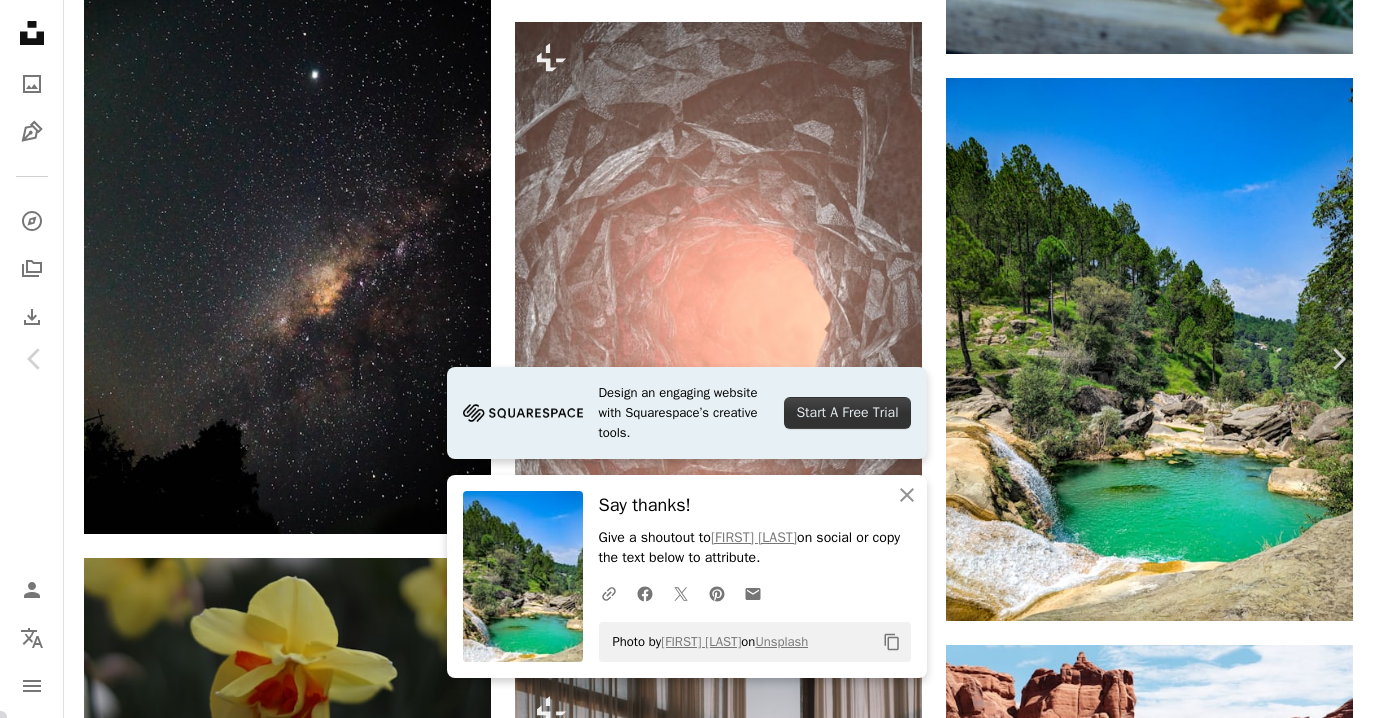 click on "Zoom in" at bounding box center (679, 3083) 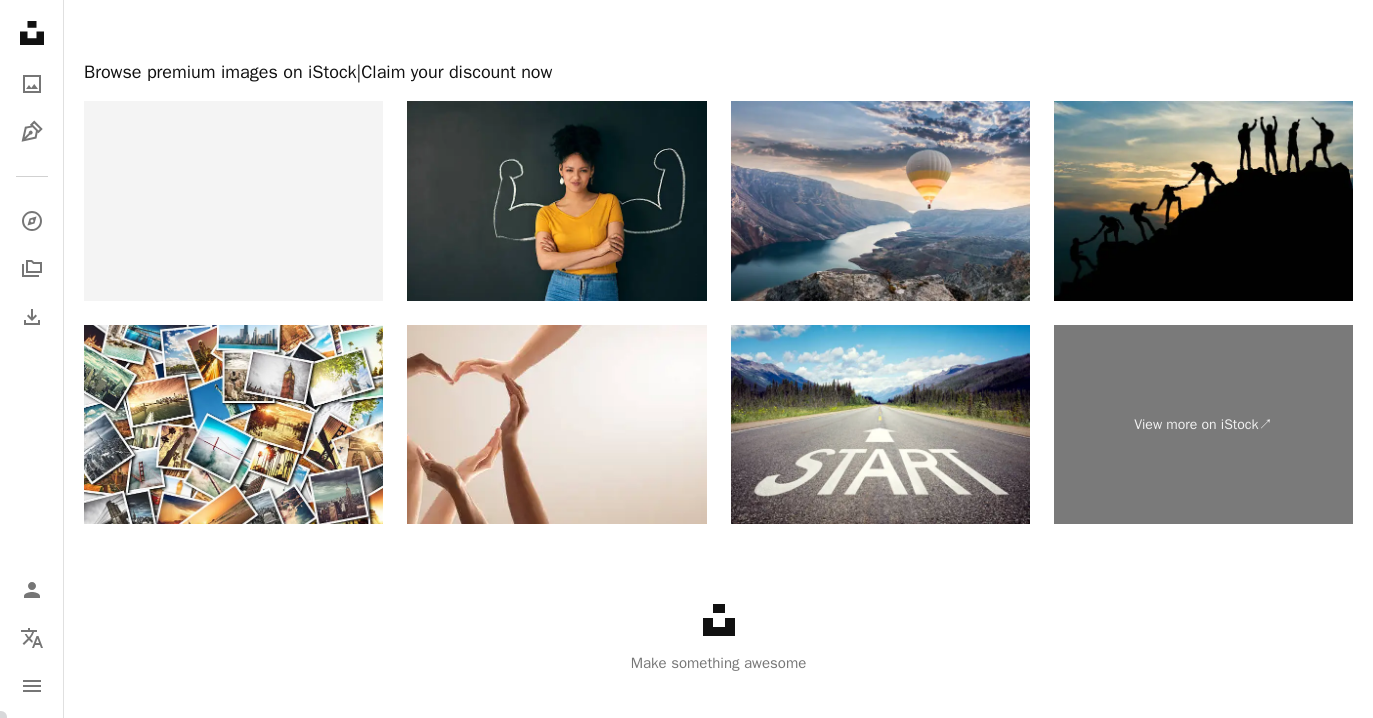 scroll, scrollTop: 4357, scrollLeft: 0, axis: vertical 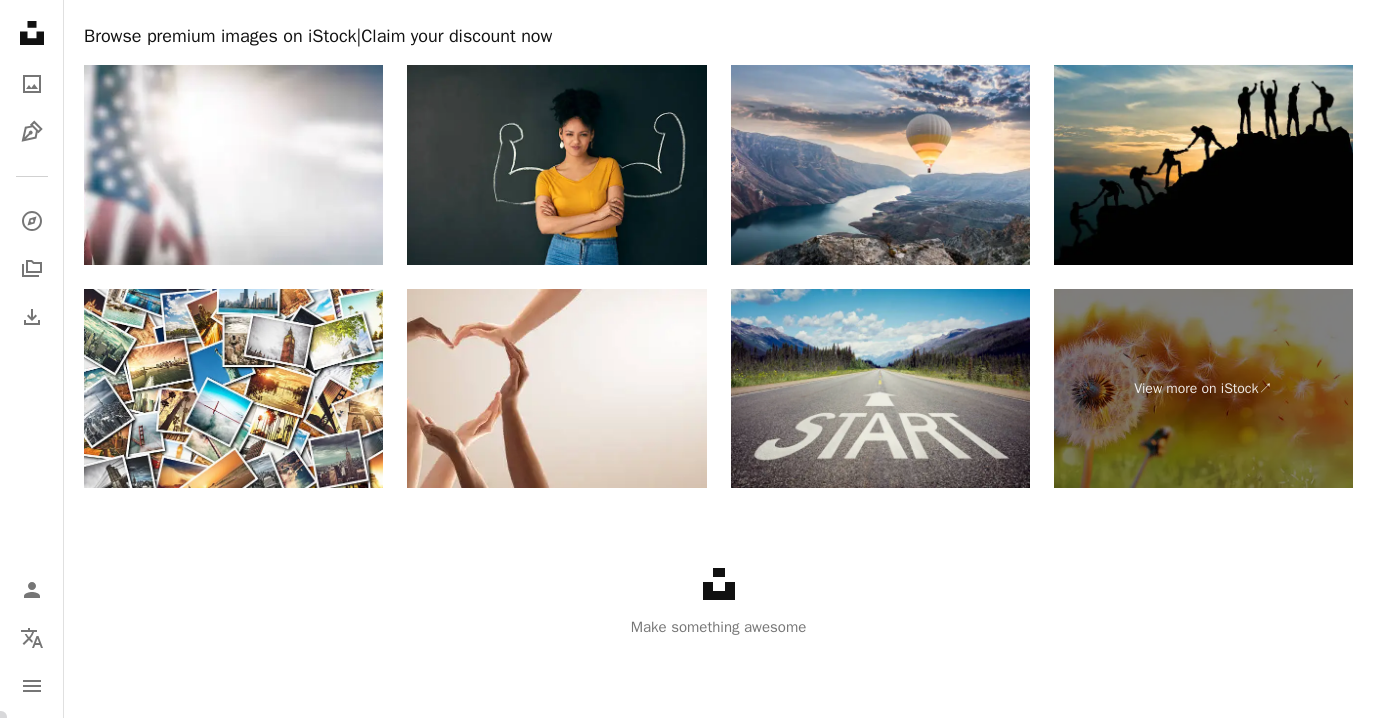 click at bounding box center [880, 389] 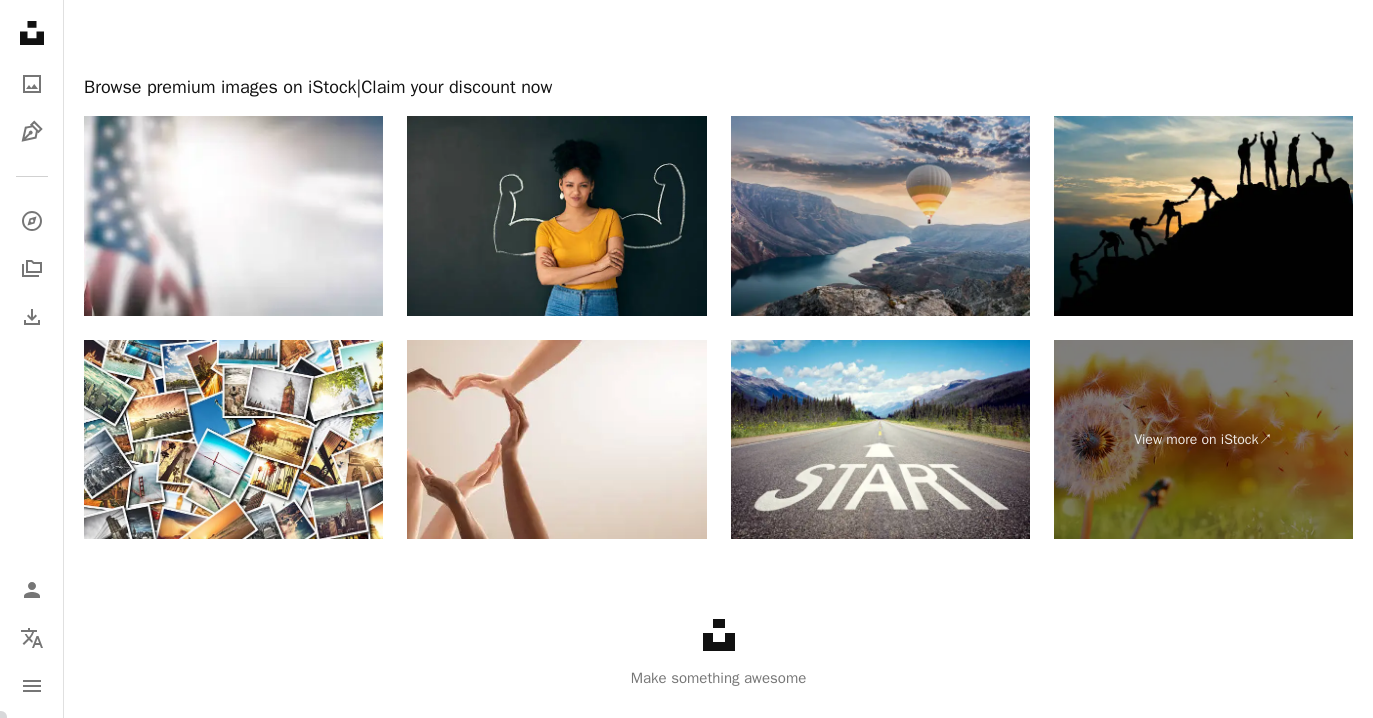 scroll, scrollTop: 4279, scrollLeft: 0, axis: vertical 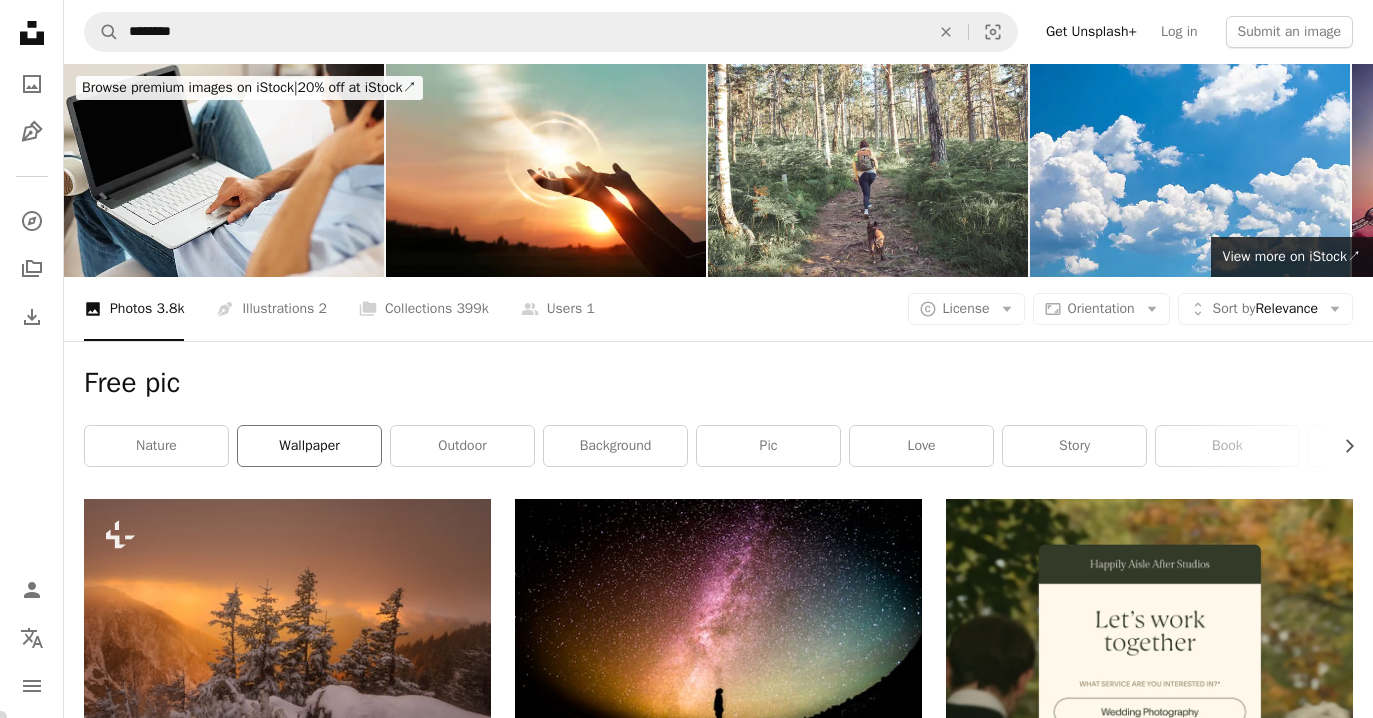 click on "wallpaper" at bounding box center (309, 446) 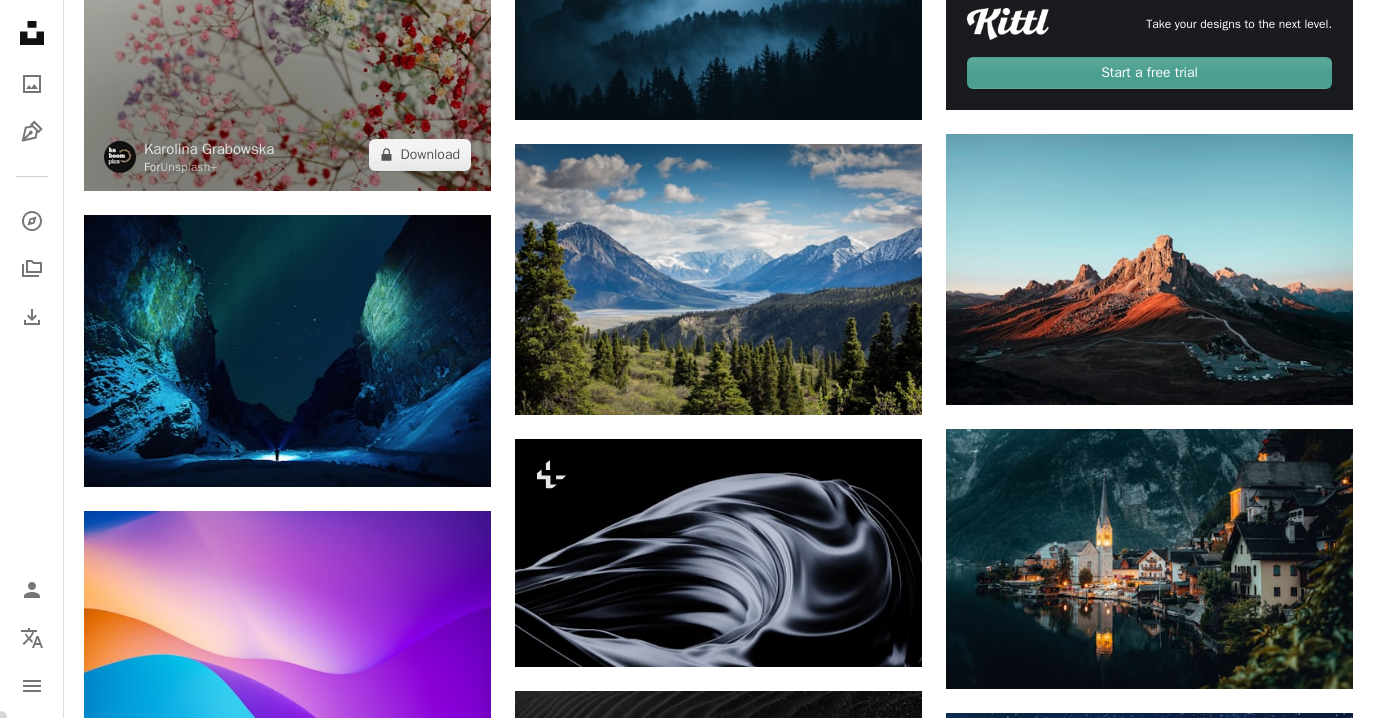 scroll, scrollTop: 848, scrollLeft: 0, axis: vertical 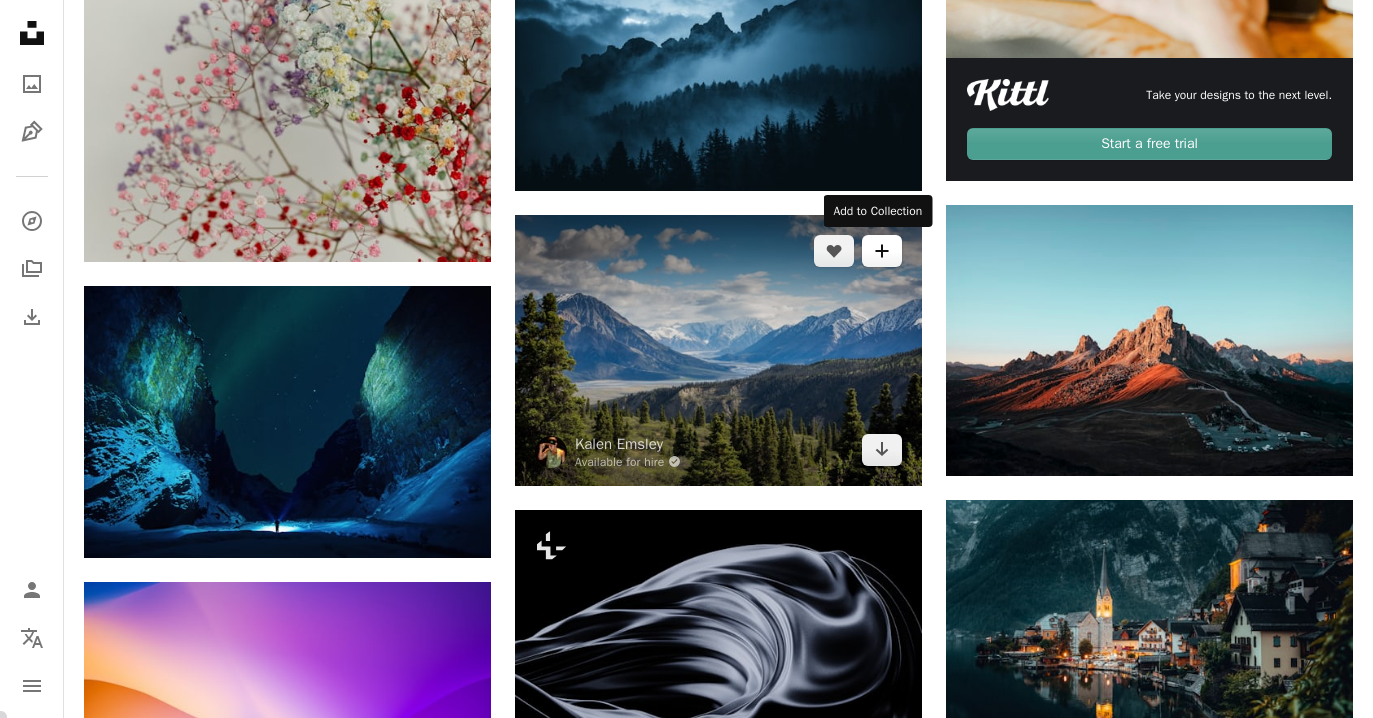 click on "A plus sign" at bounding box center [882, 251] 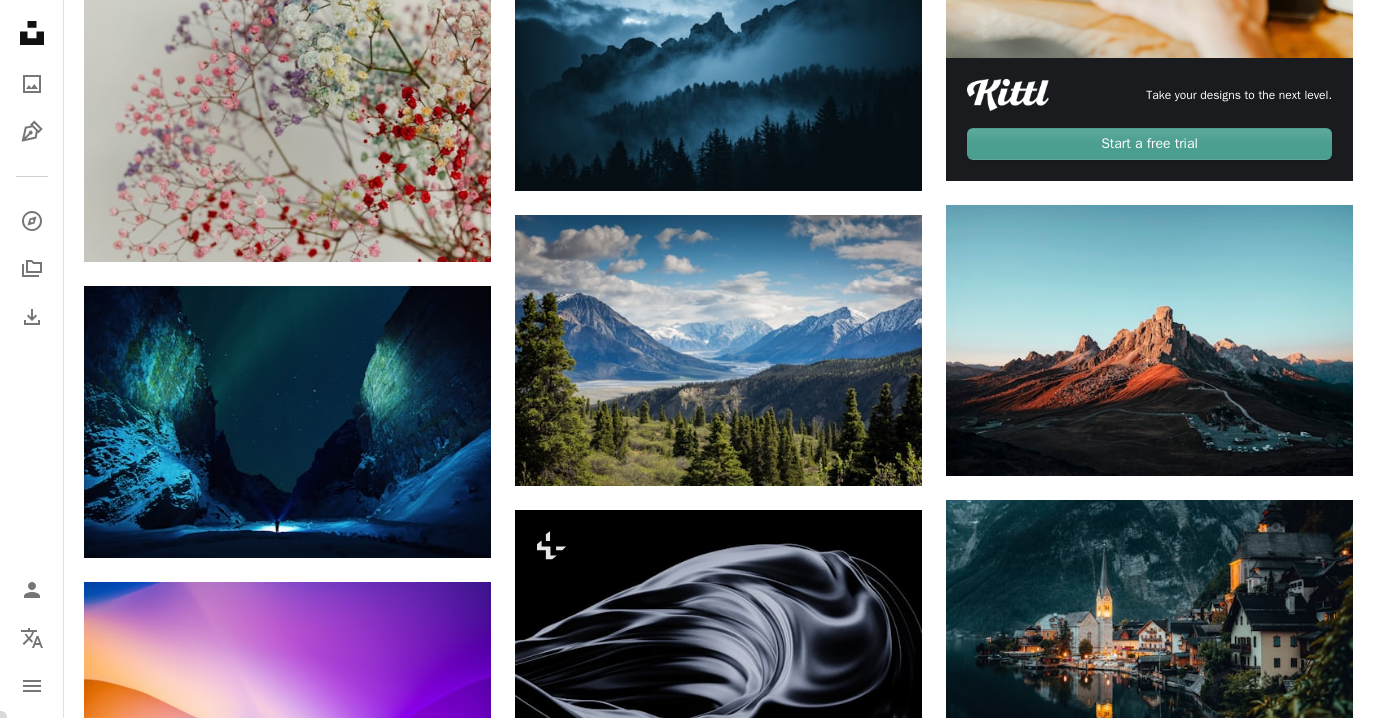 type on "**********" 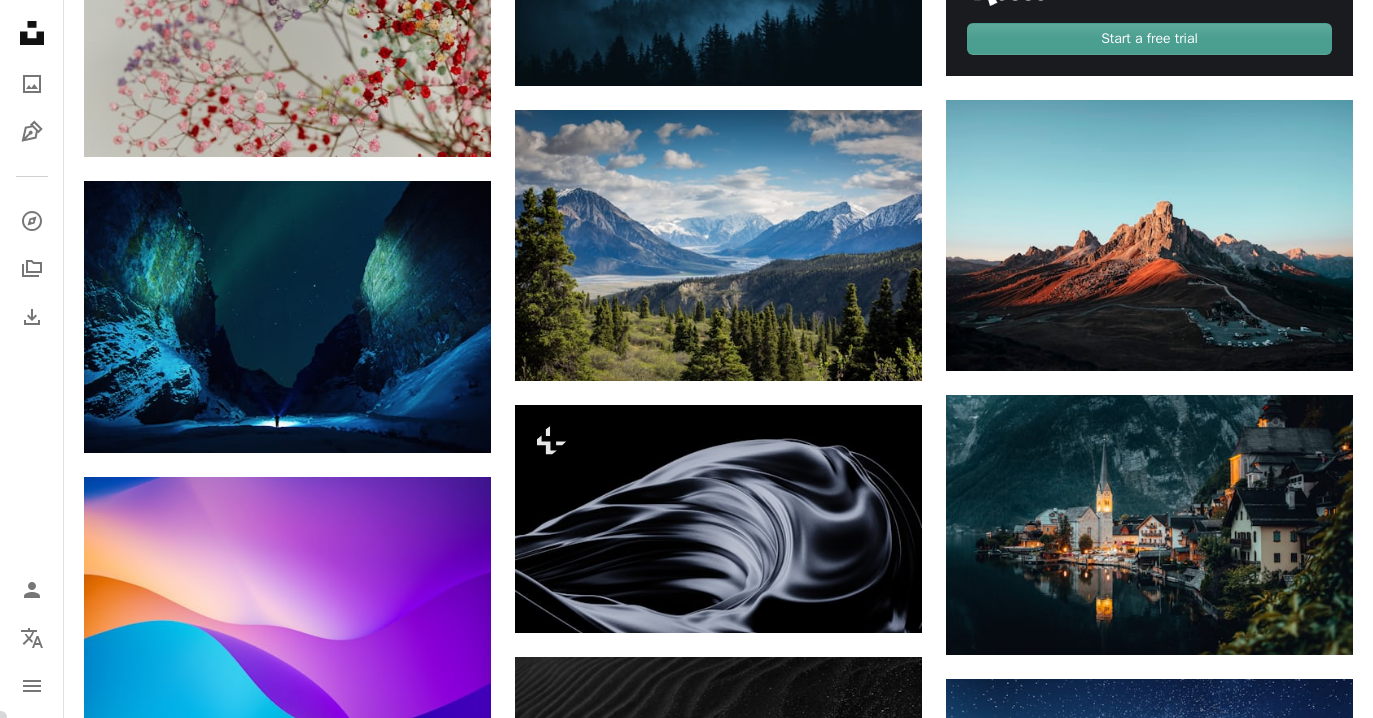 scroll, scrollTop: 946, scrollLeft: 0, axis: vertical 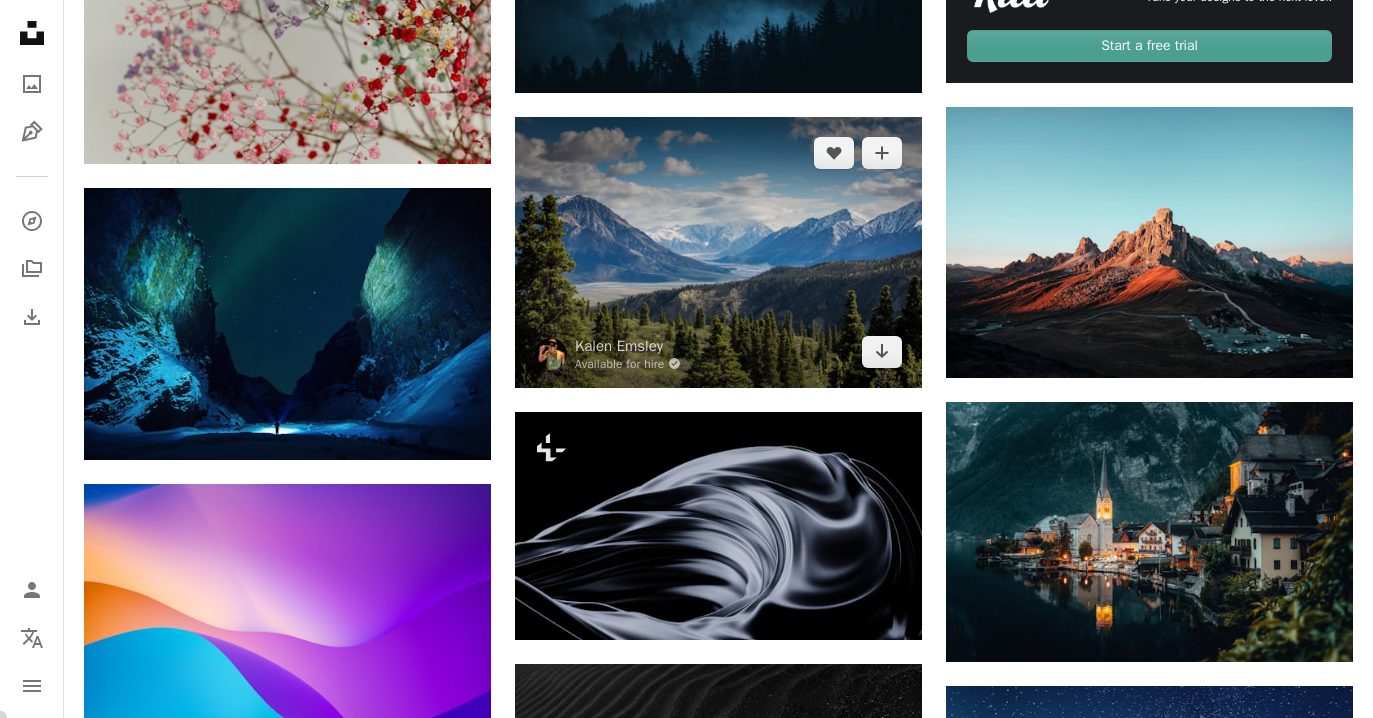click at bounding box center [718, 252] 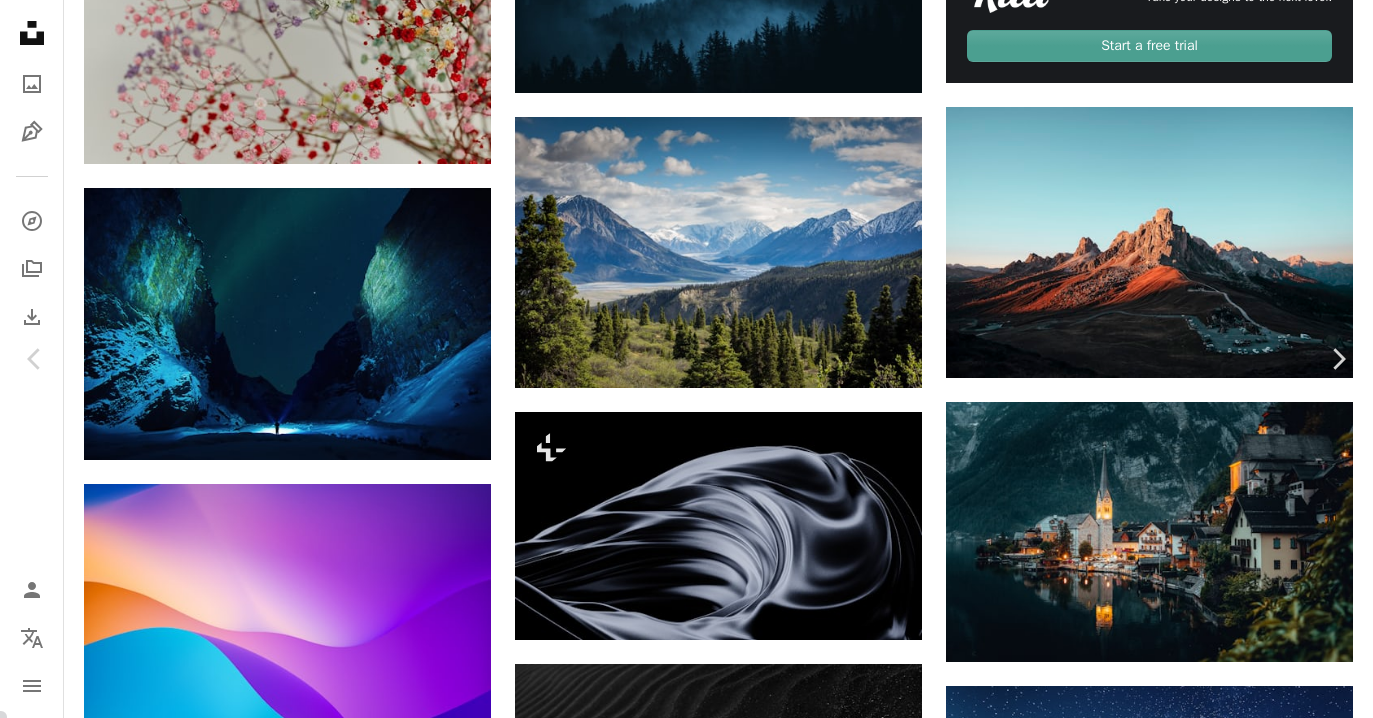 click on "Download free" at bounding box center [1178, 3128] 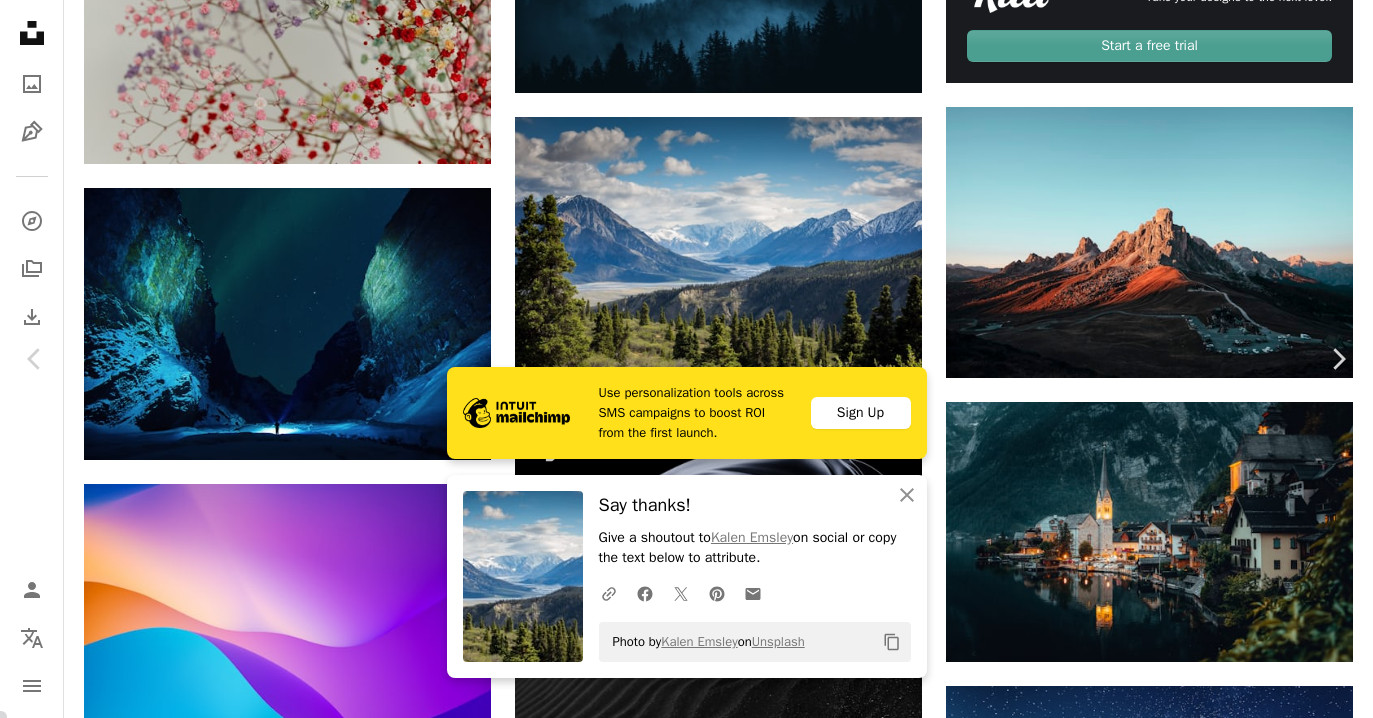 click on "An X shape" at bounding box center [20, 20] 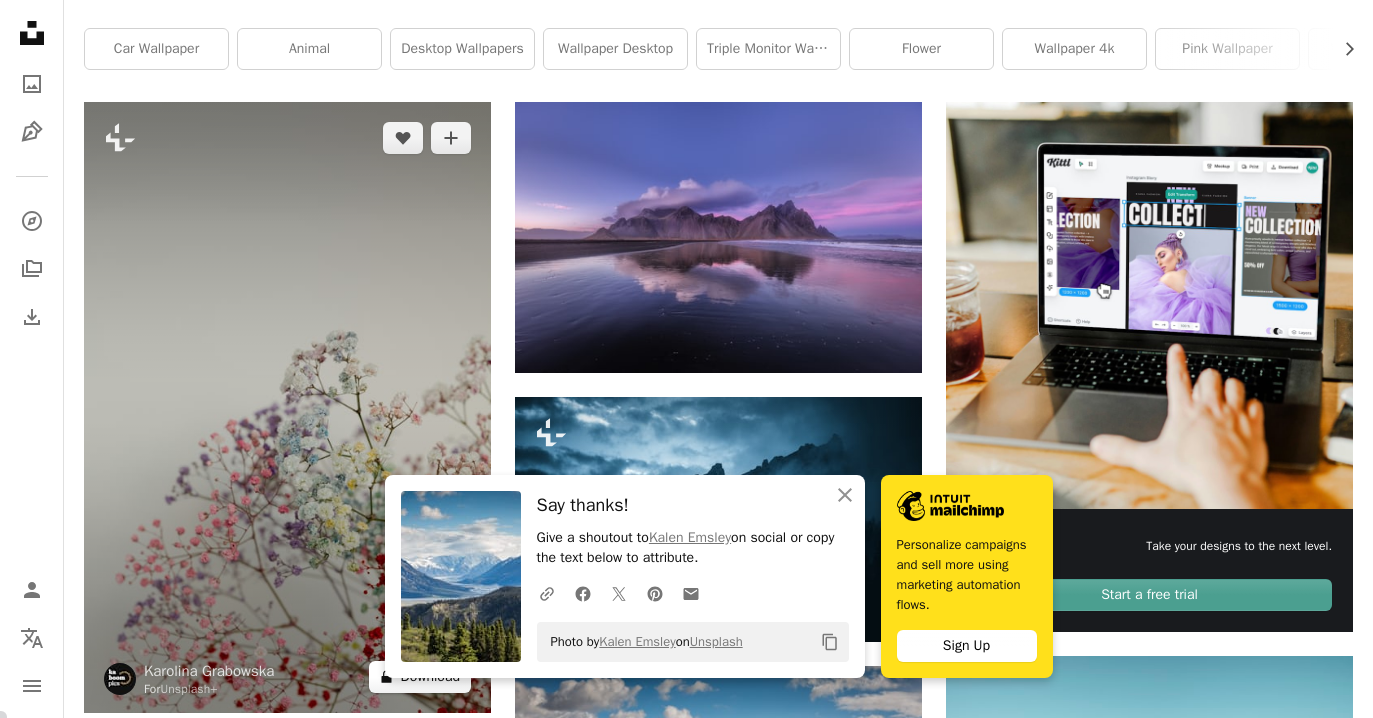 scroll, scrollTop: 0, scrollLeft: 0, axis: both 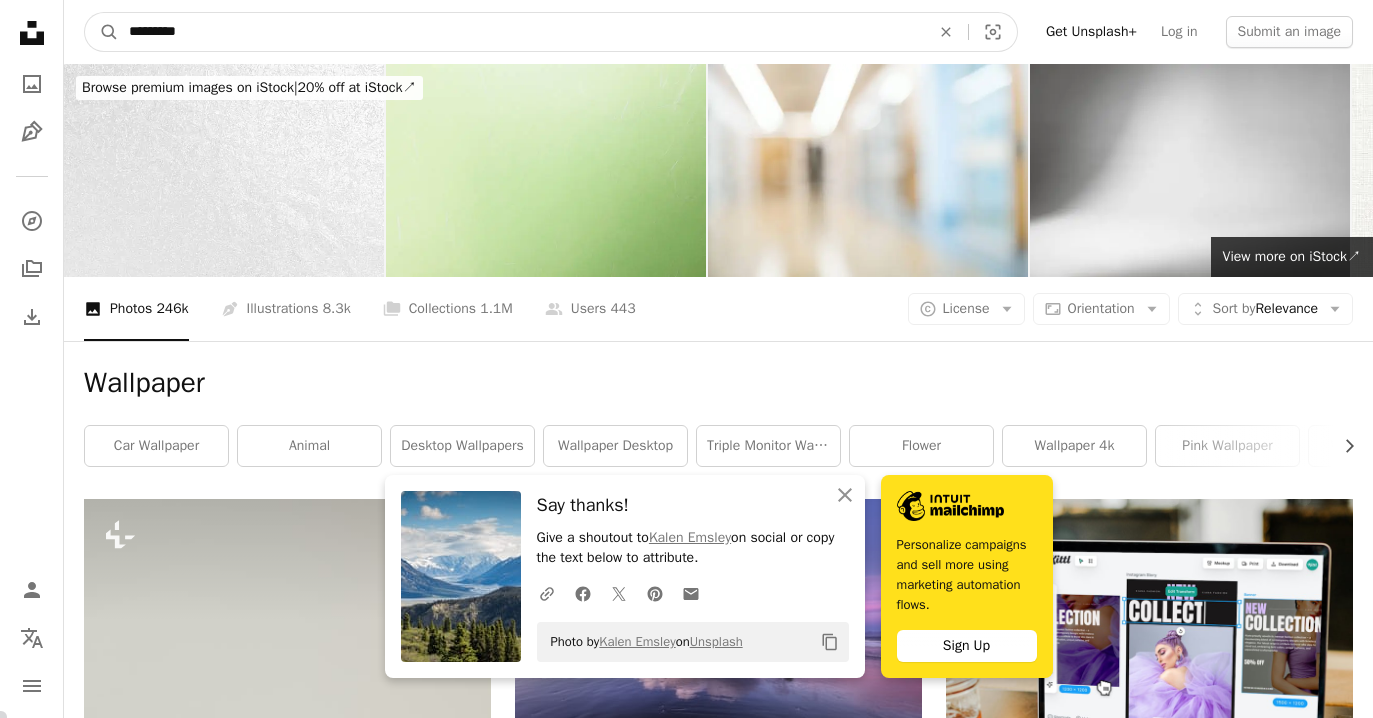 click on "*********" at bounding box center [521, 32] 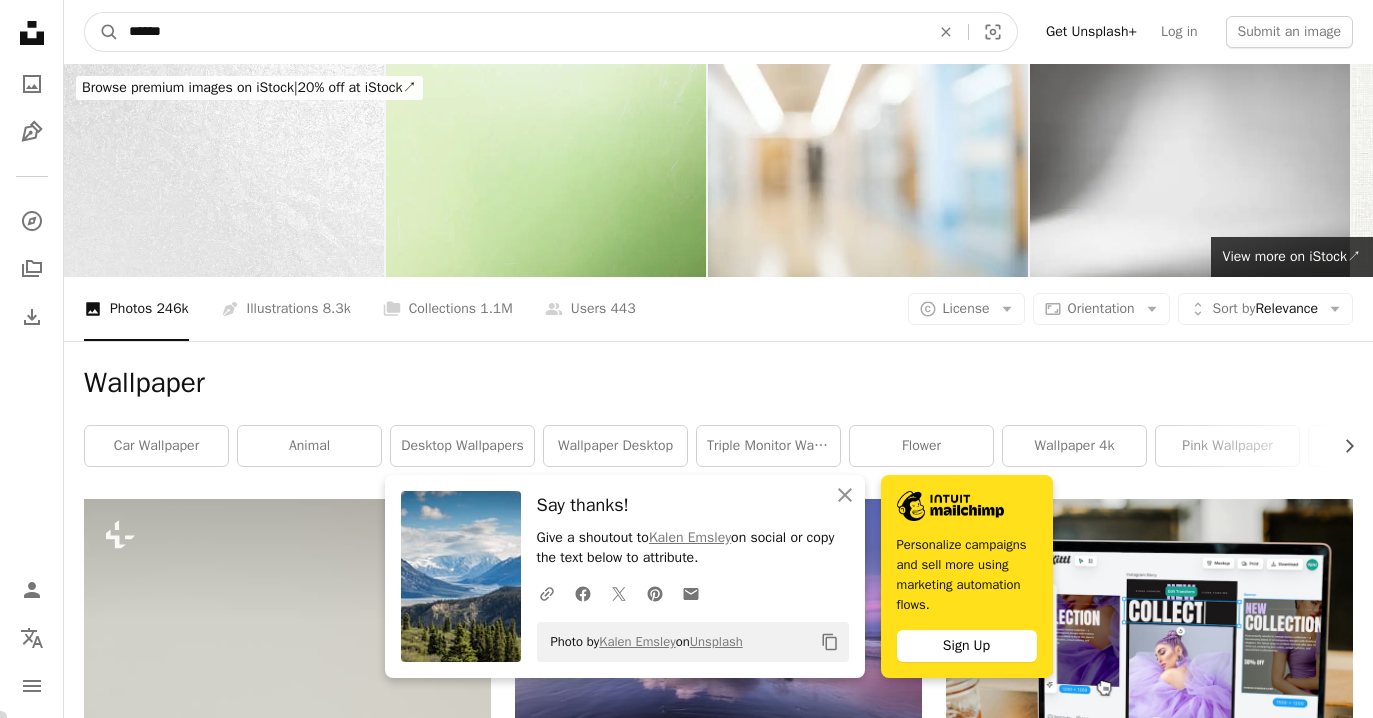type on "*******" 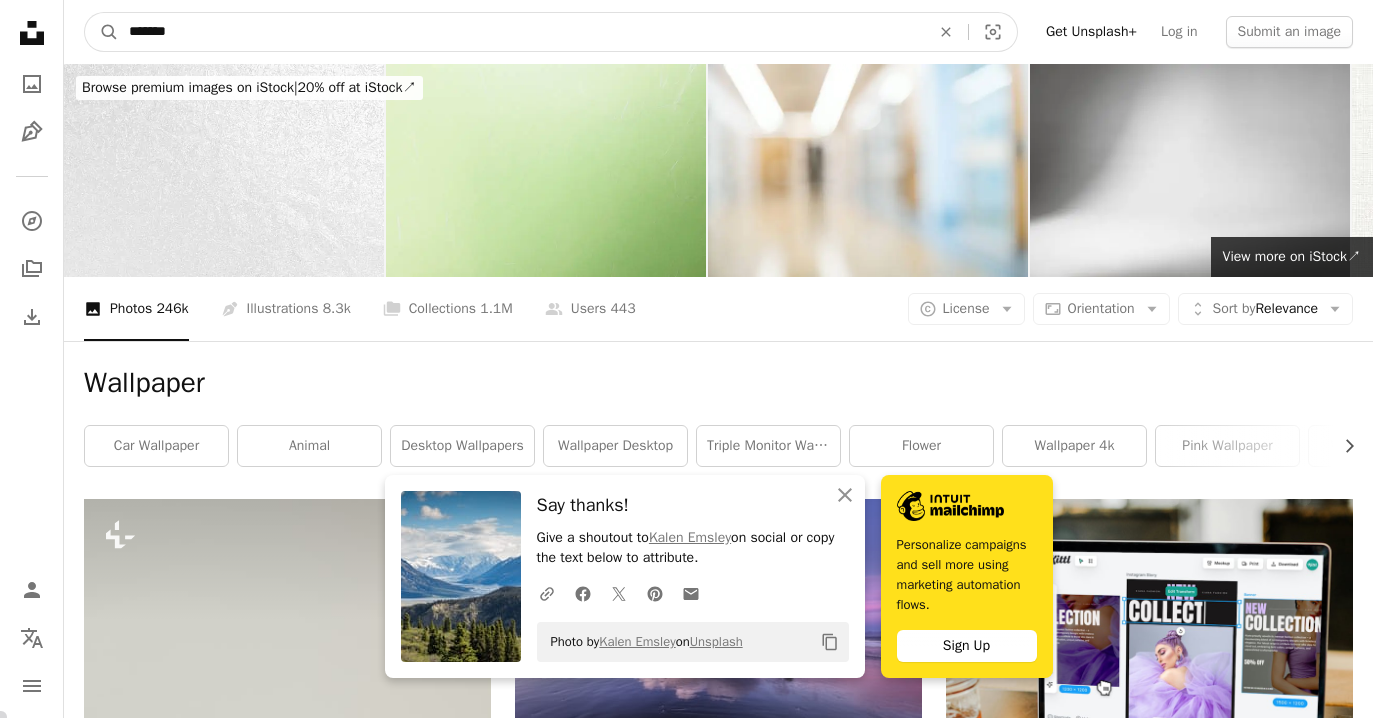 click on "A magnifying glass" at bounding box center [102, 32] 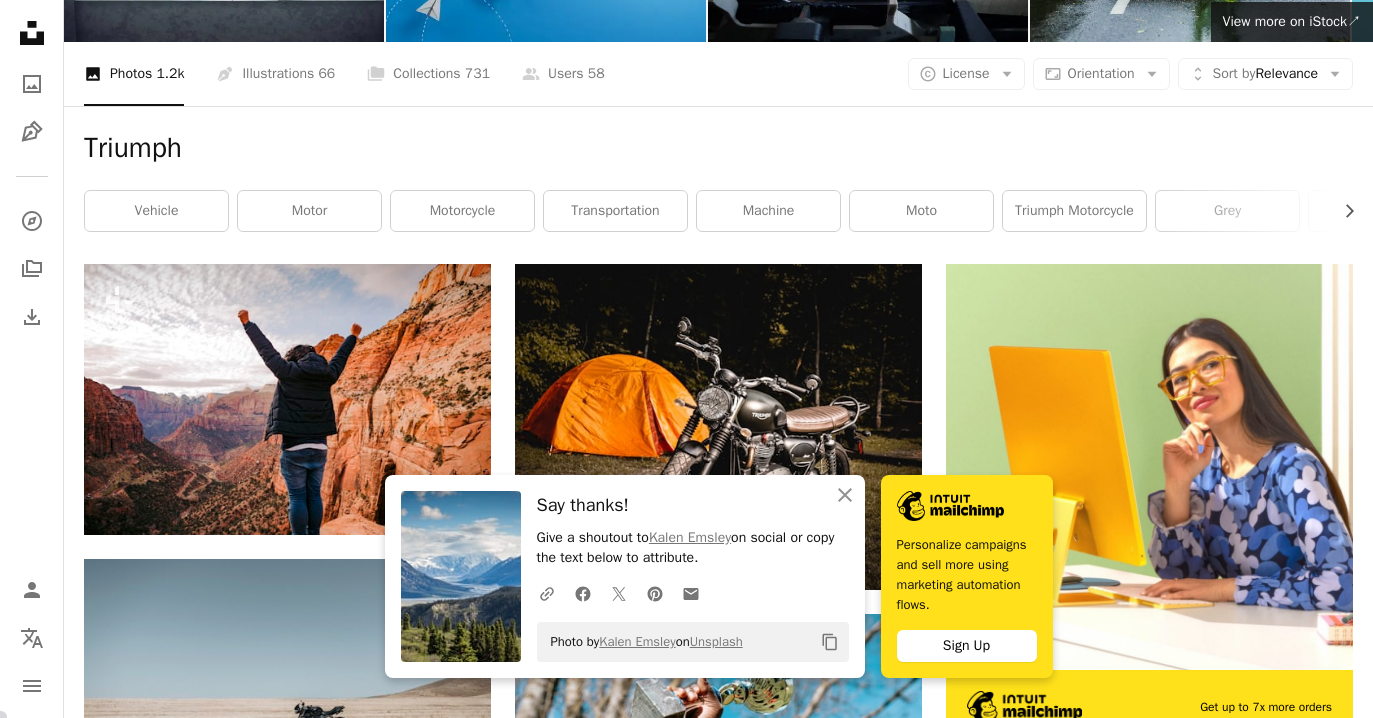 scroll, scrollTop: 232, scrollLeft: 0, axis: vertical 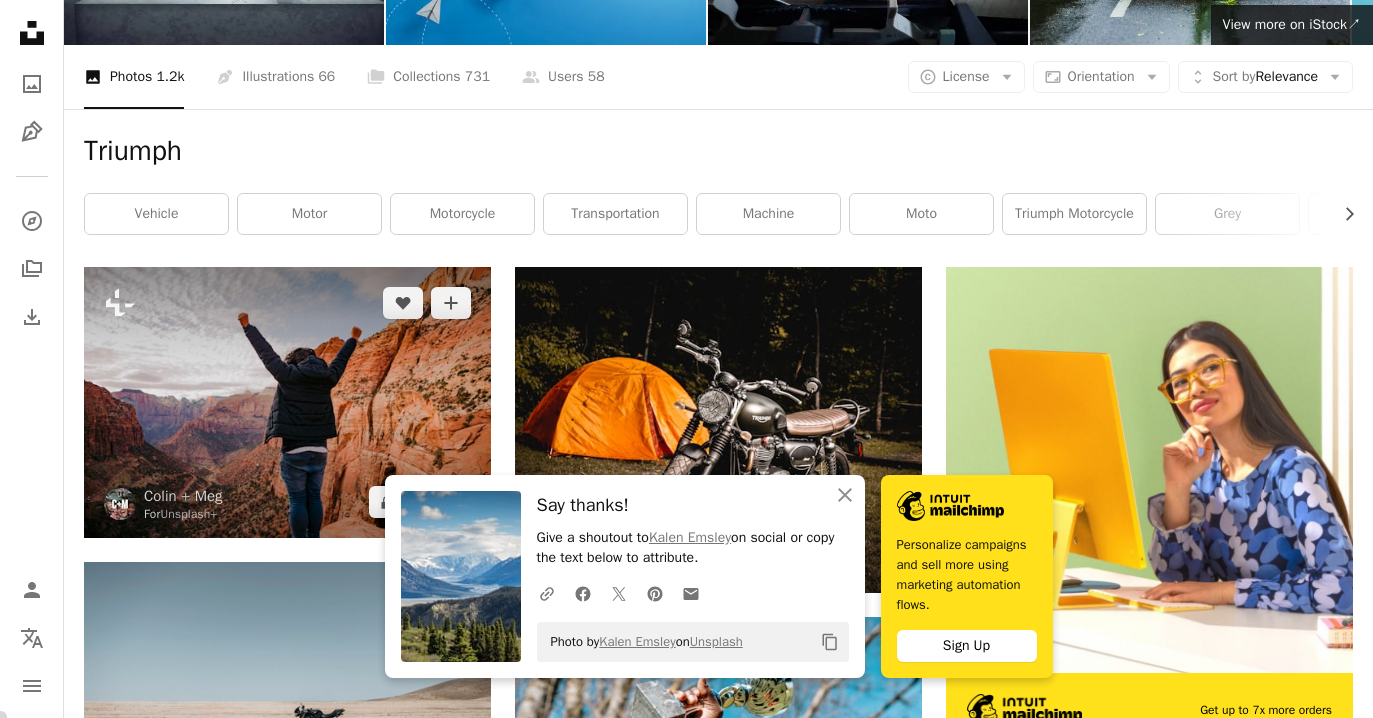 click at bounding box center [287, 402] 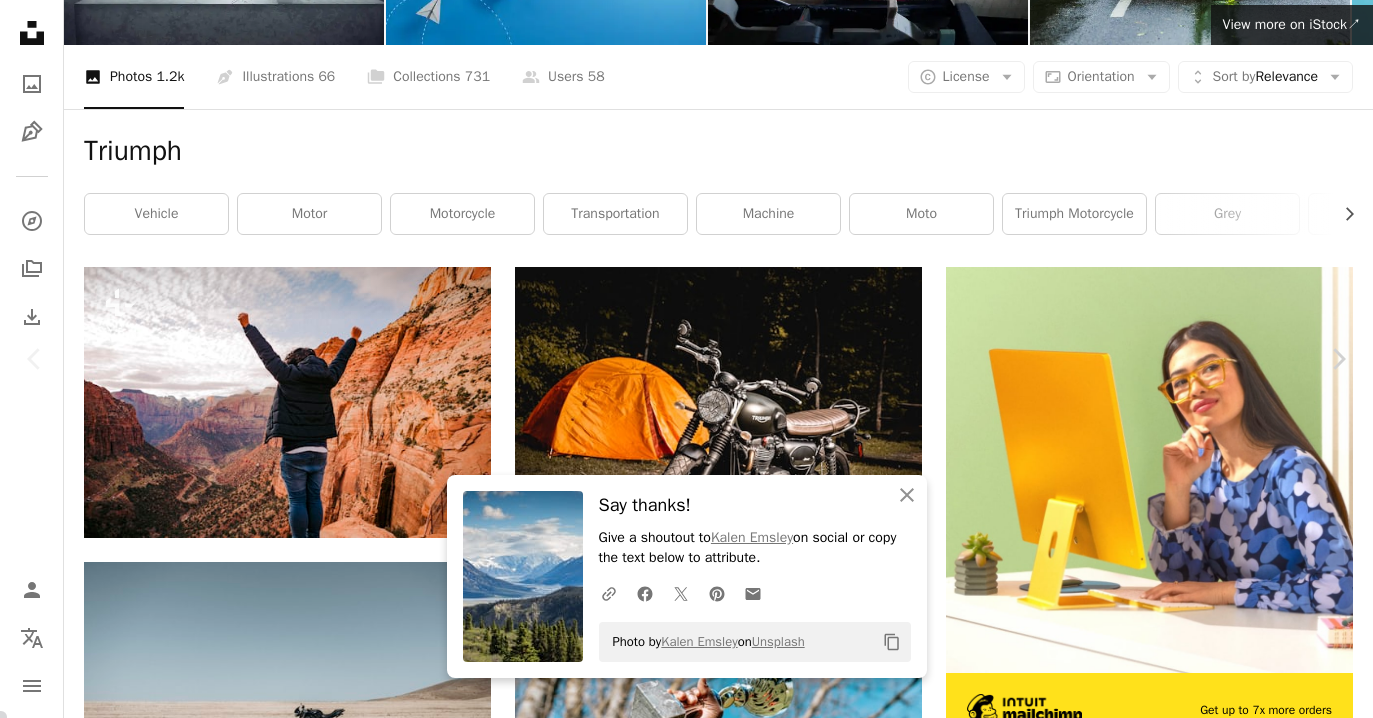 click on "An X shape" at bounding box center [20, 20] 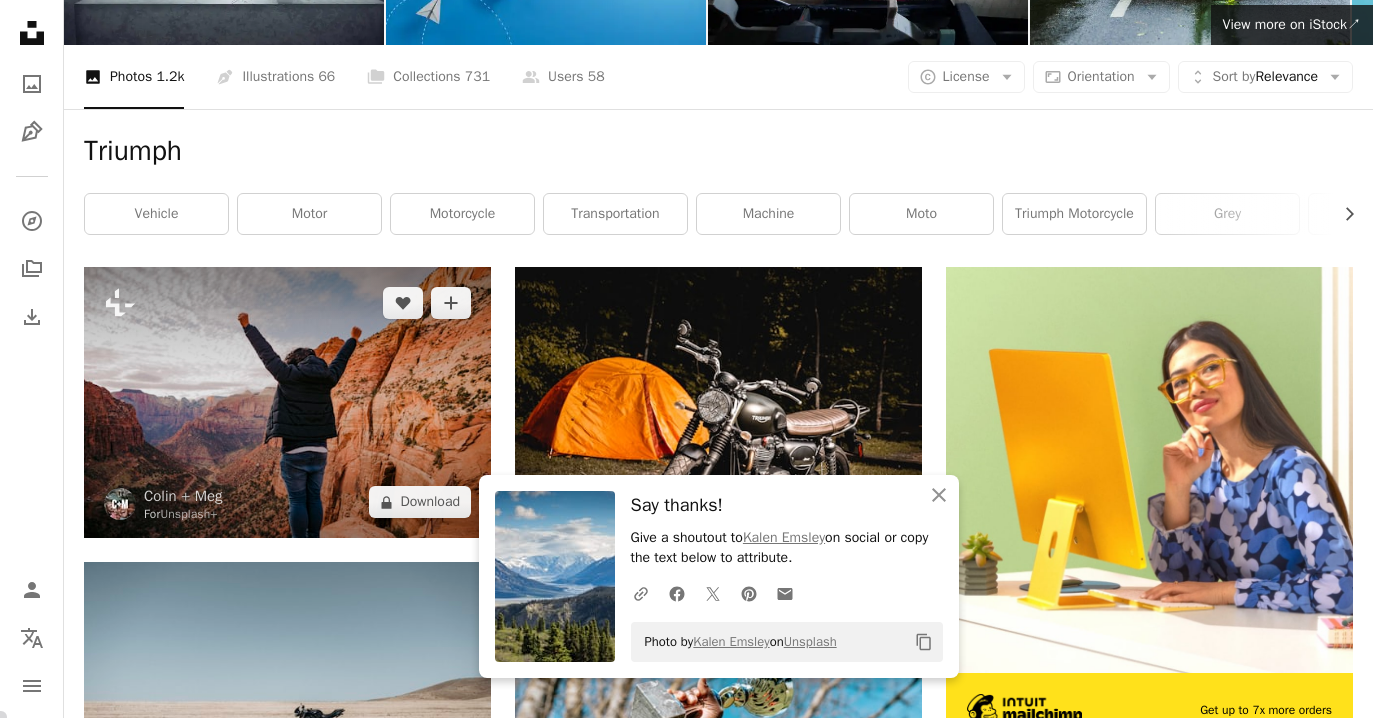 scroll, scrollTop: 0, scrollLeft: 0, axis: both 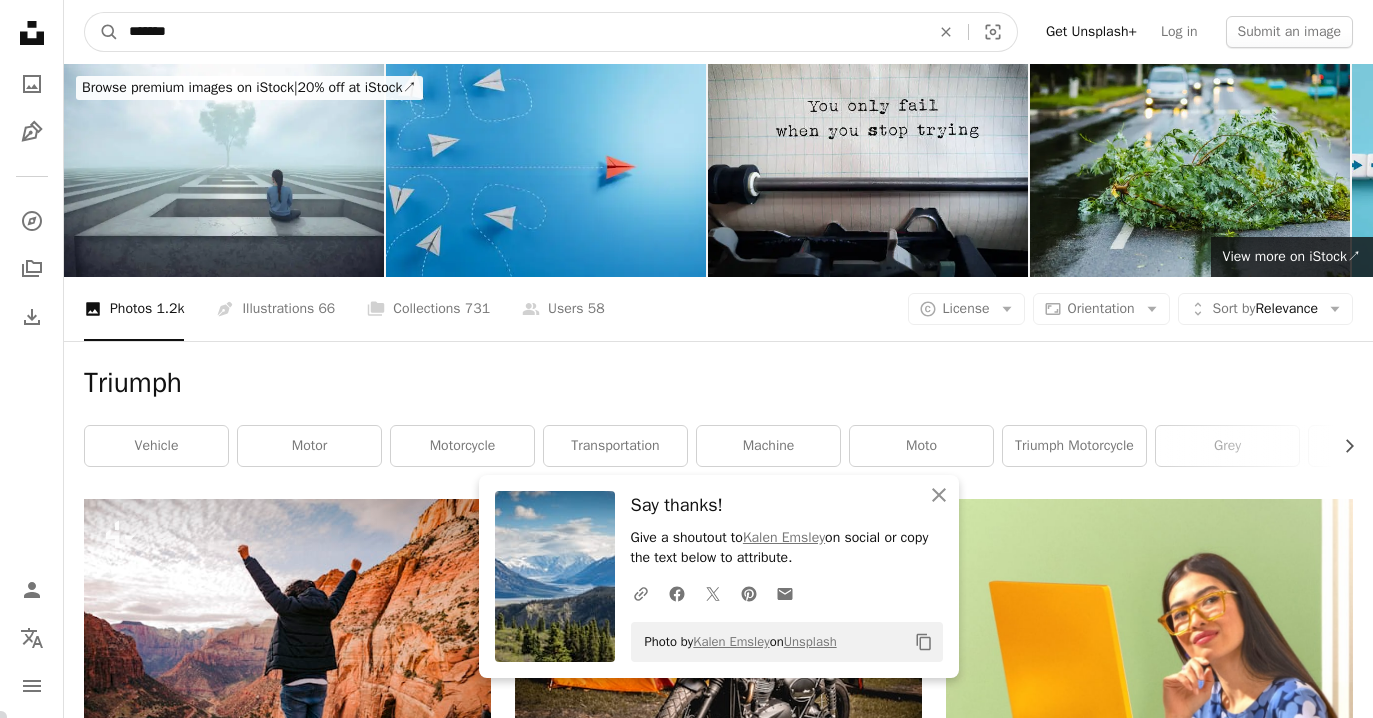click on "*******" at bounding box center (521, 32) 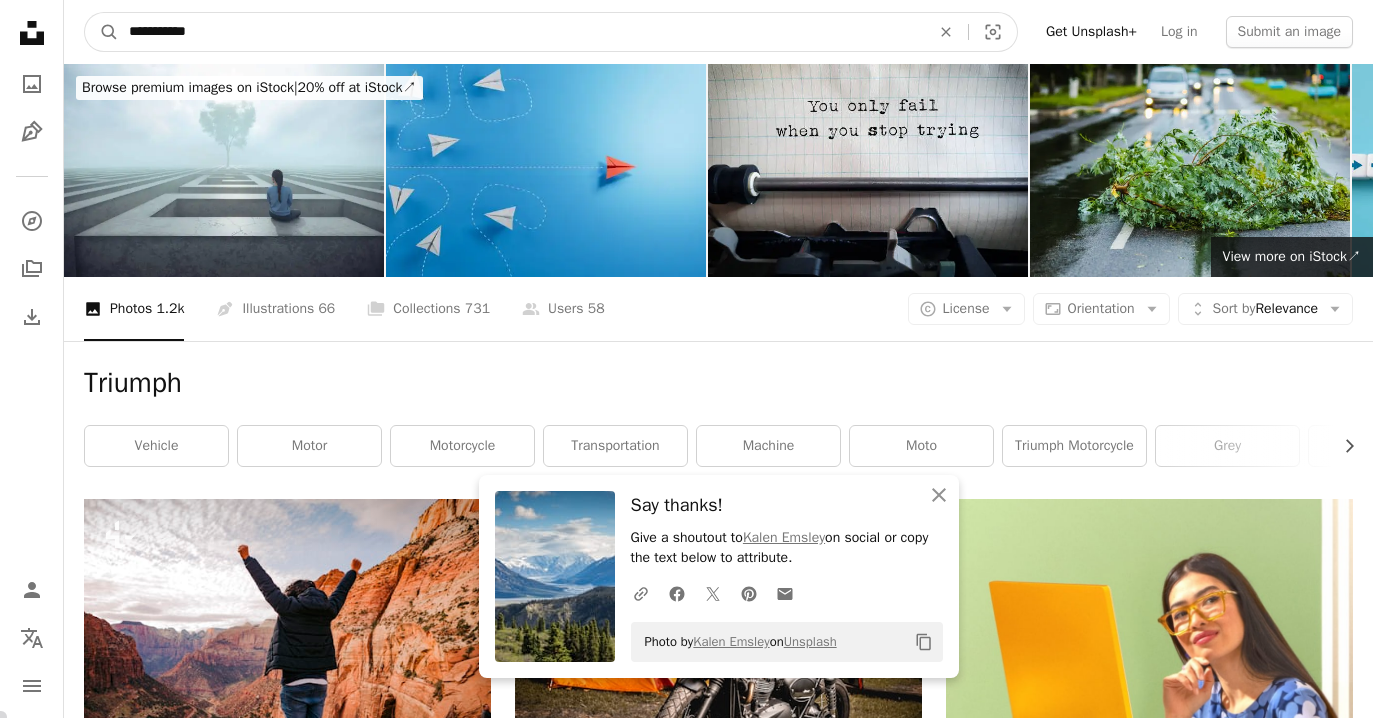 type on "**********" 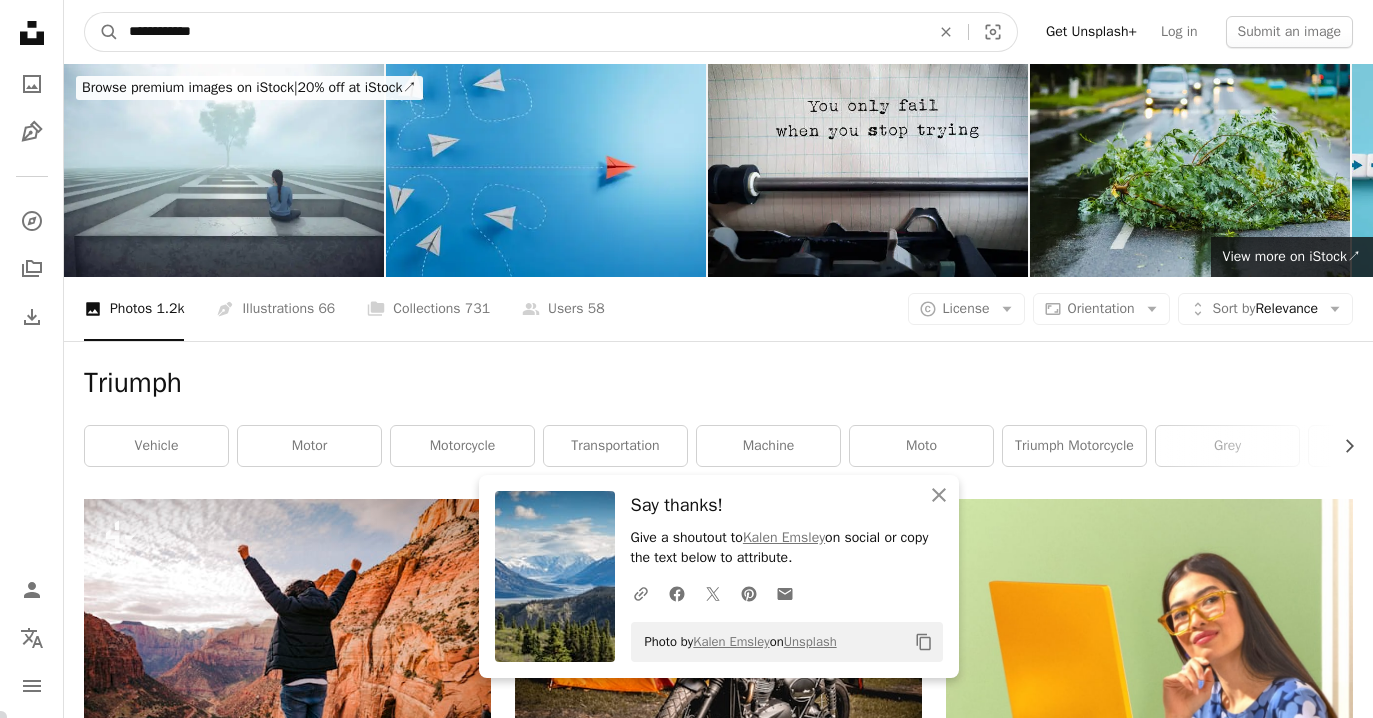 click on "A magnifying glass" at bounding box center [102, 32] 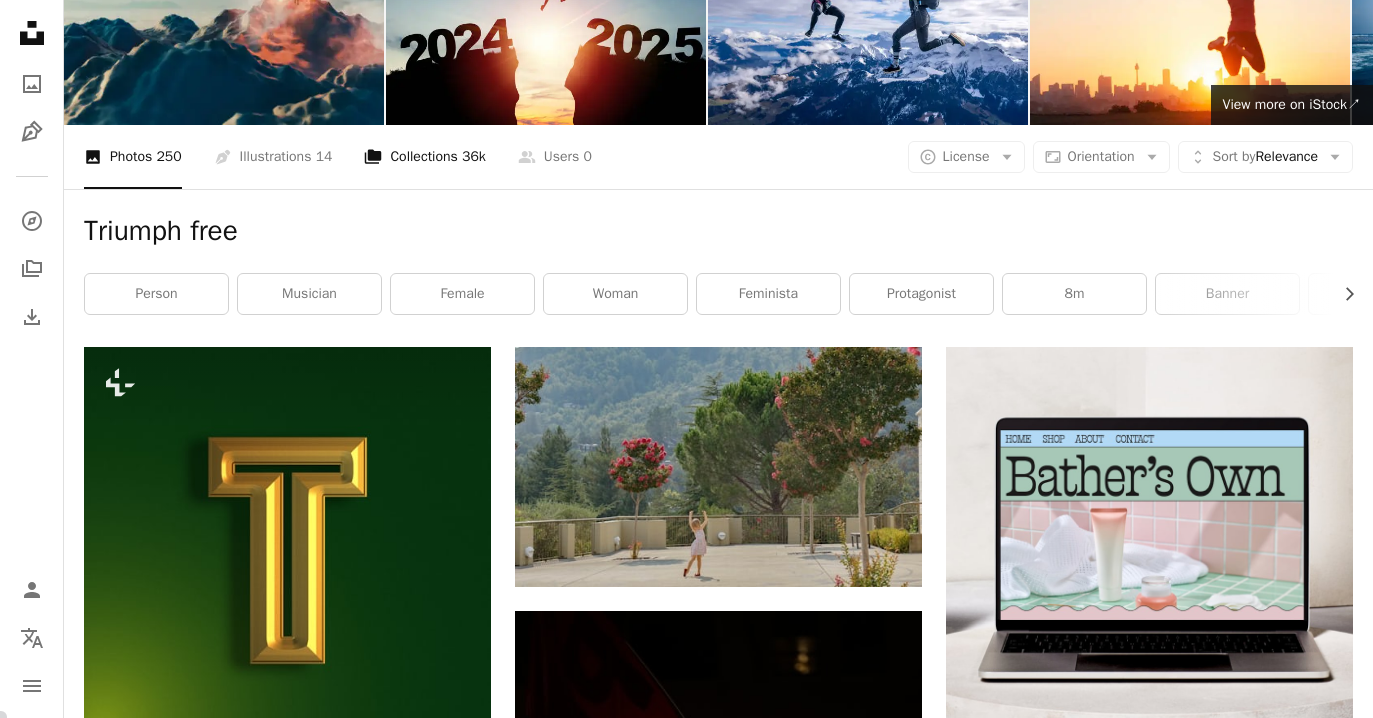 scroll, scrollTop: 0, scrollLeft: 0, axis: both 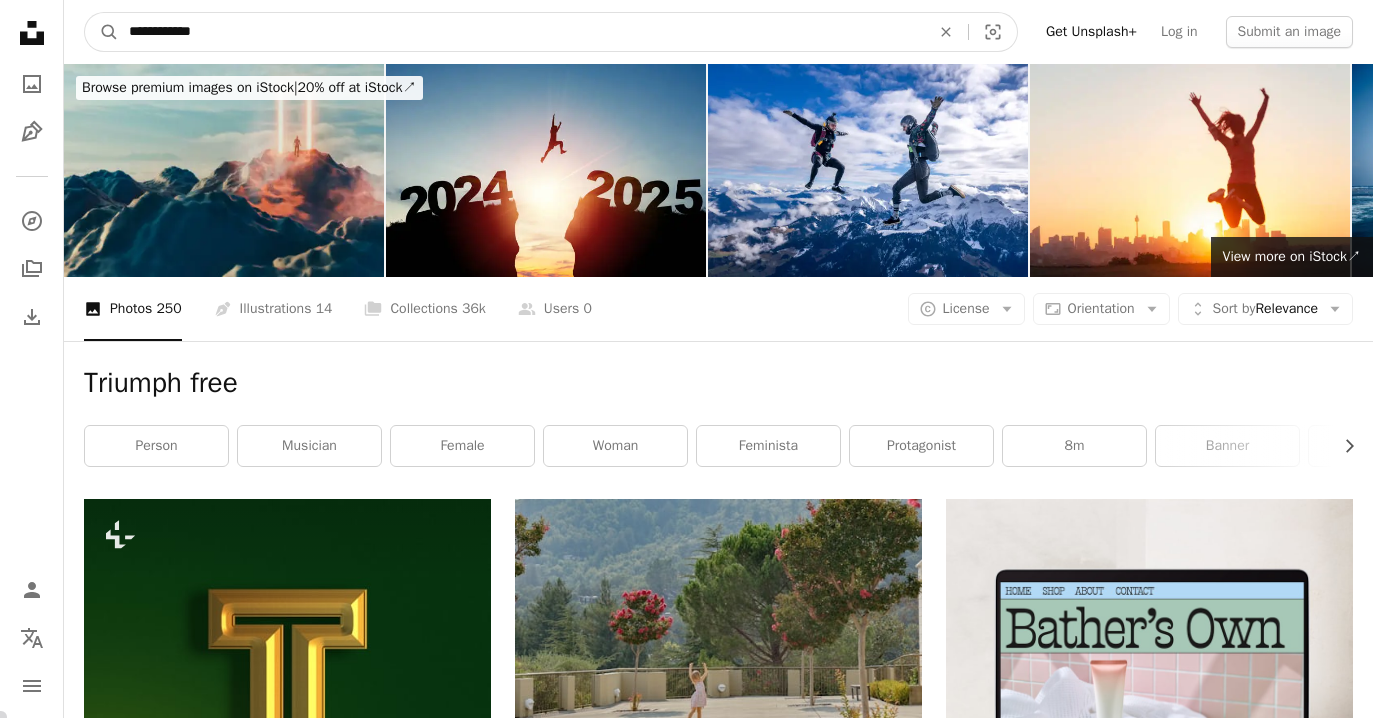 click on "**********" at bounding box center (521, 32) 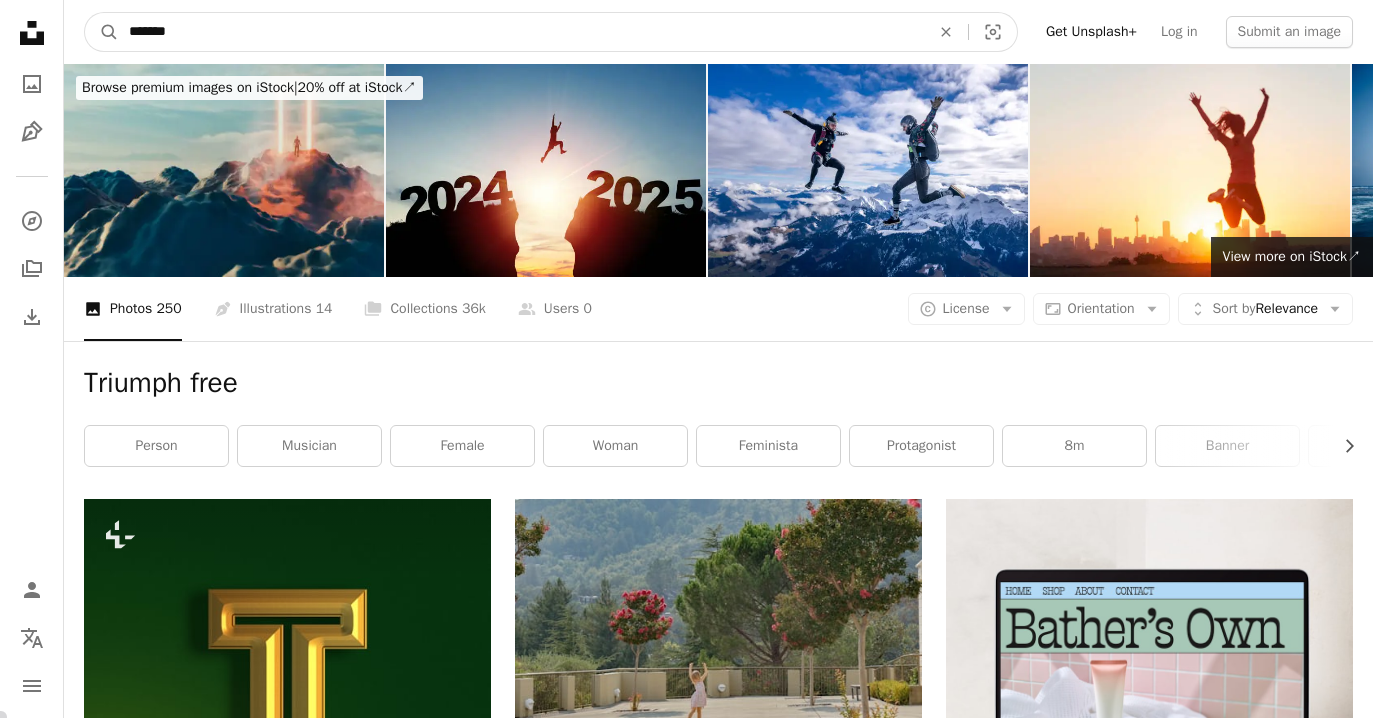 type on "*******" 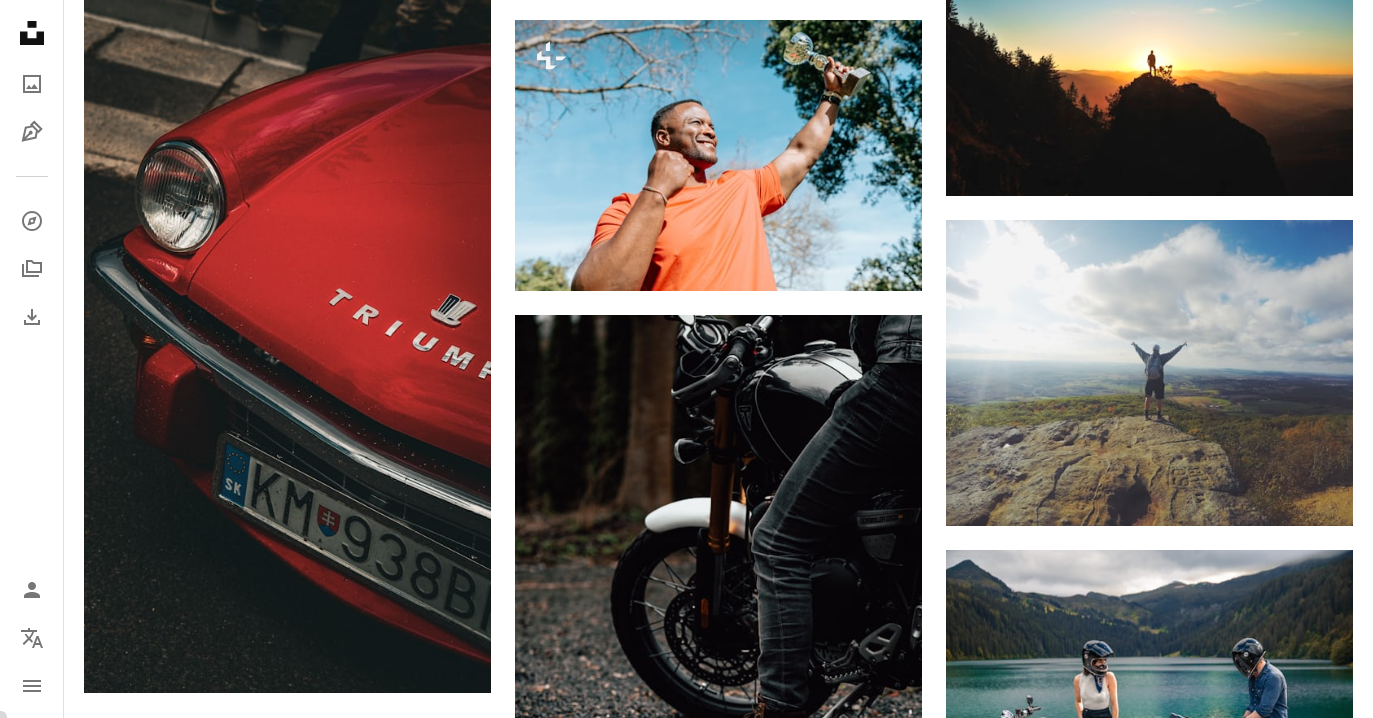 scroll, scrollTop: 2365, scrollLeft: 0, axis: vertical 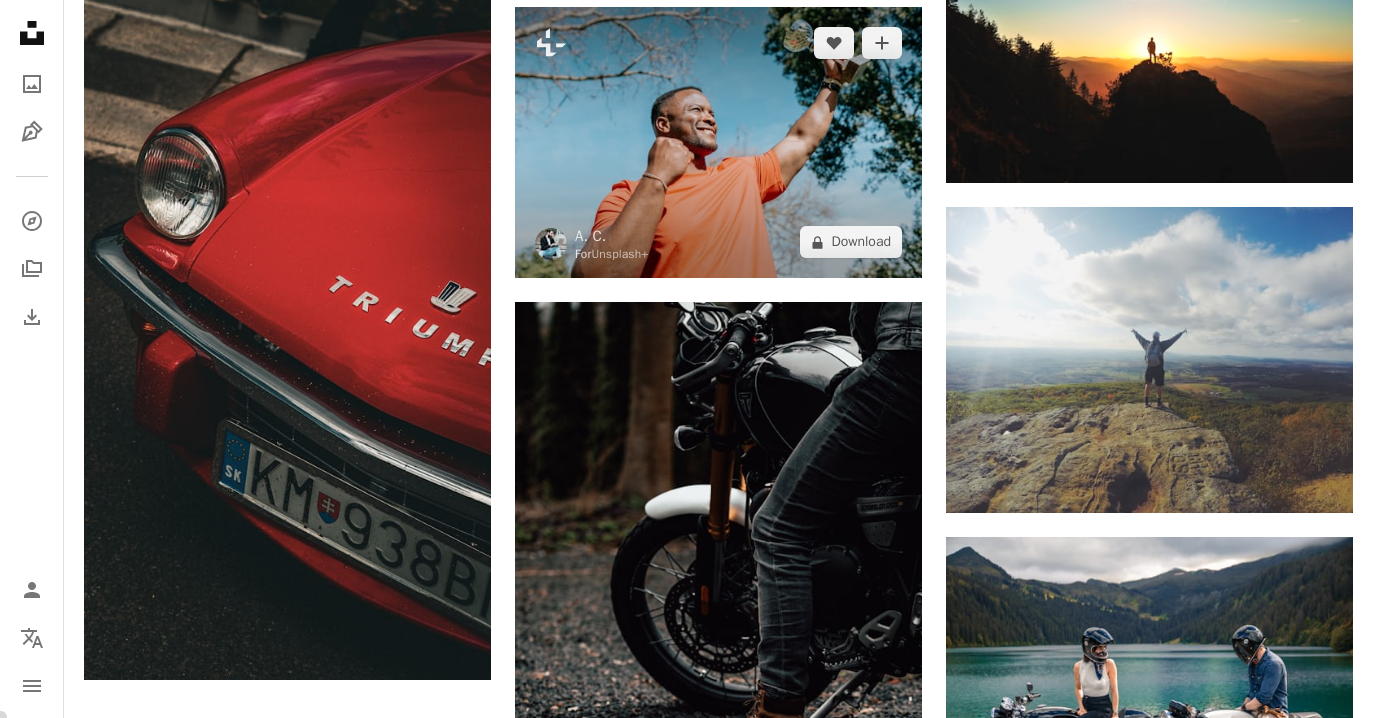 click at bounding box center (718, 142) 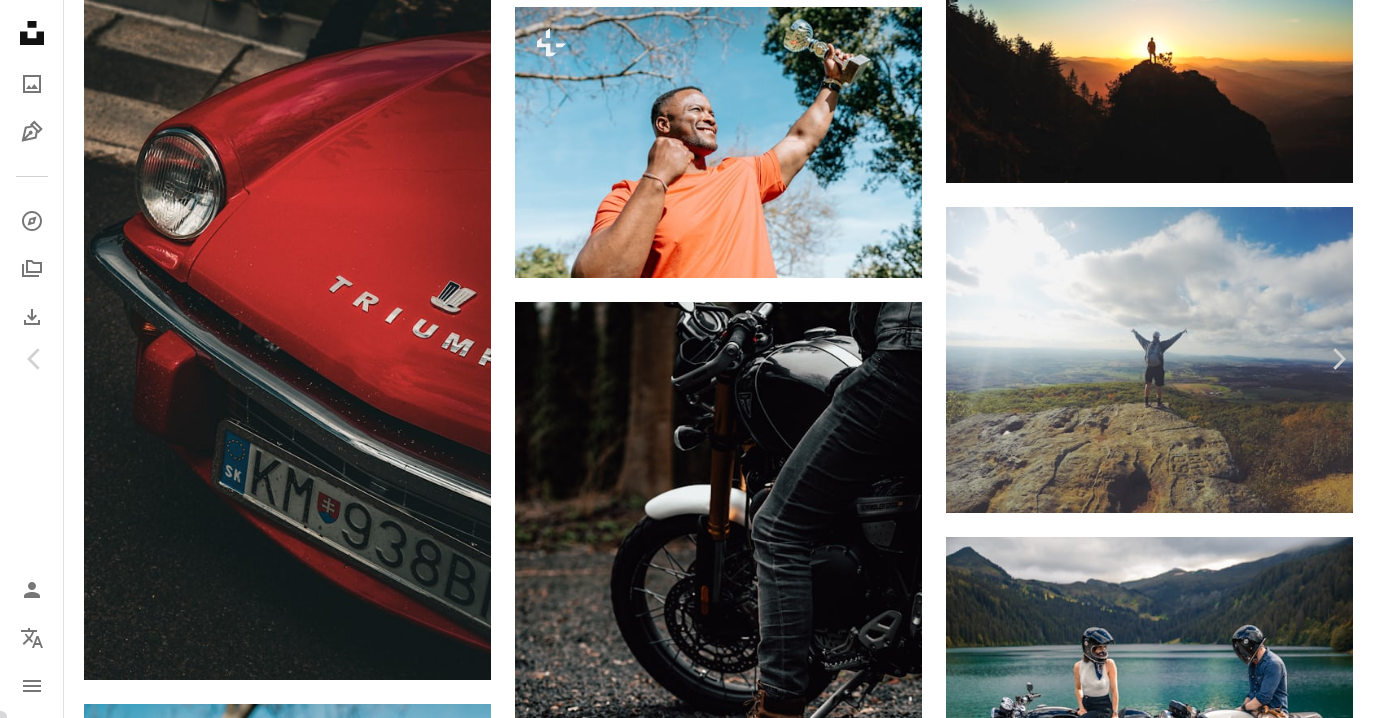 click on "An X shape" at bounding box center [20, 20] 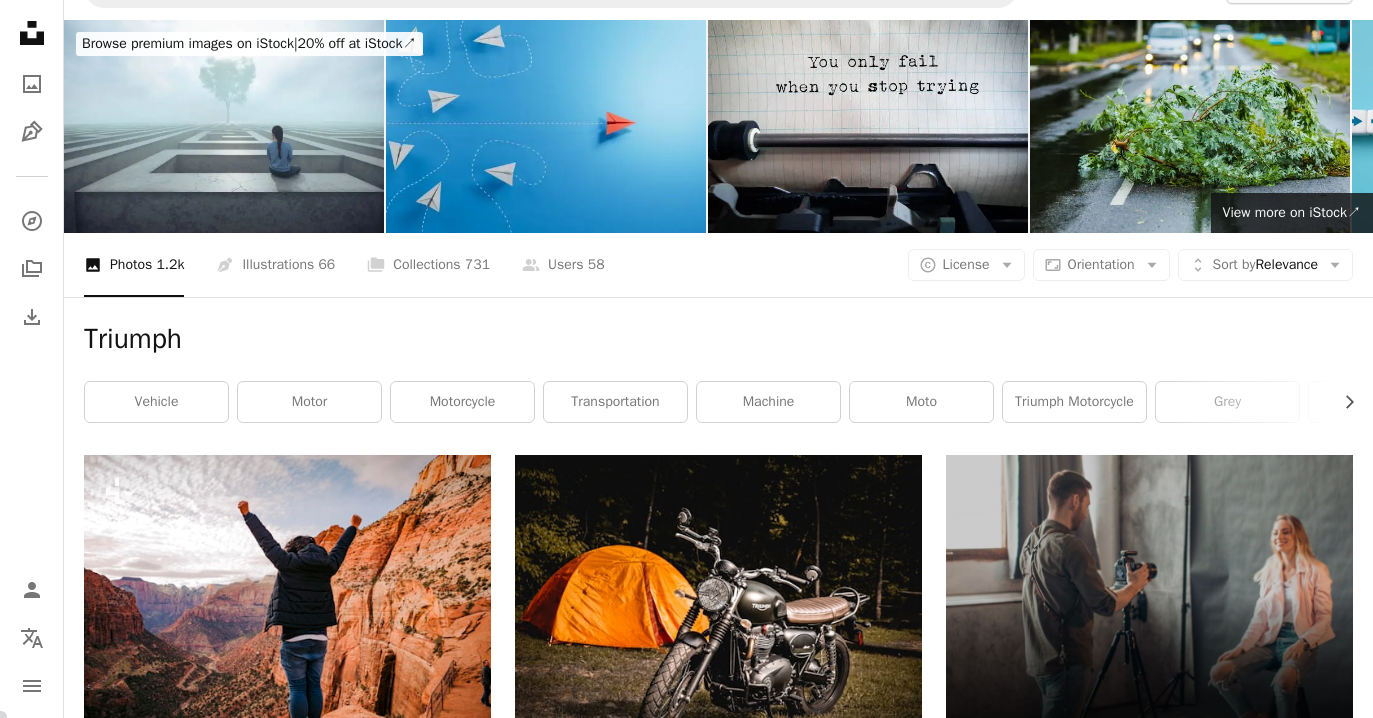 scroll, scrollTop: 0, scrollLeft: 0, axis: both 